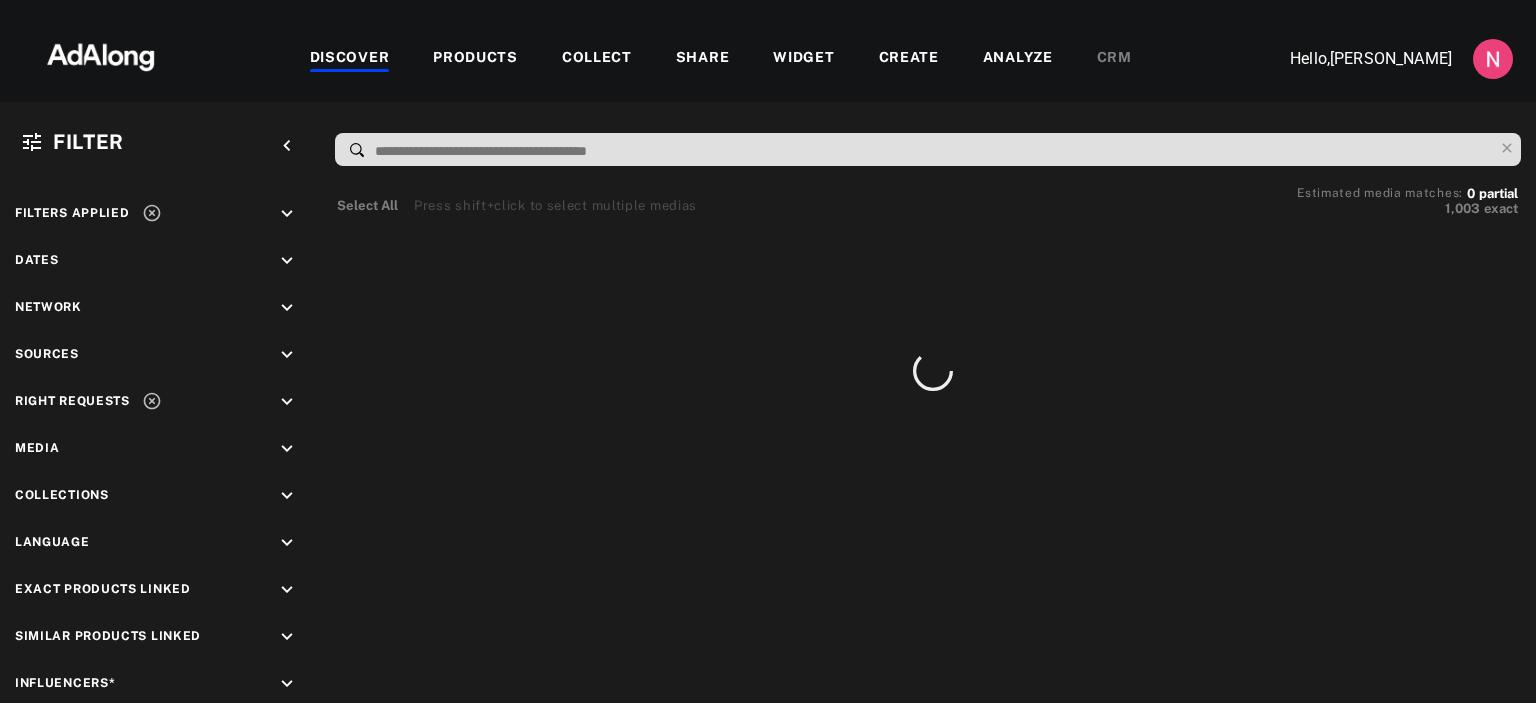 scroll, scrollTop: 0, scrollLeft: 0, axis: both 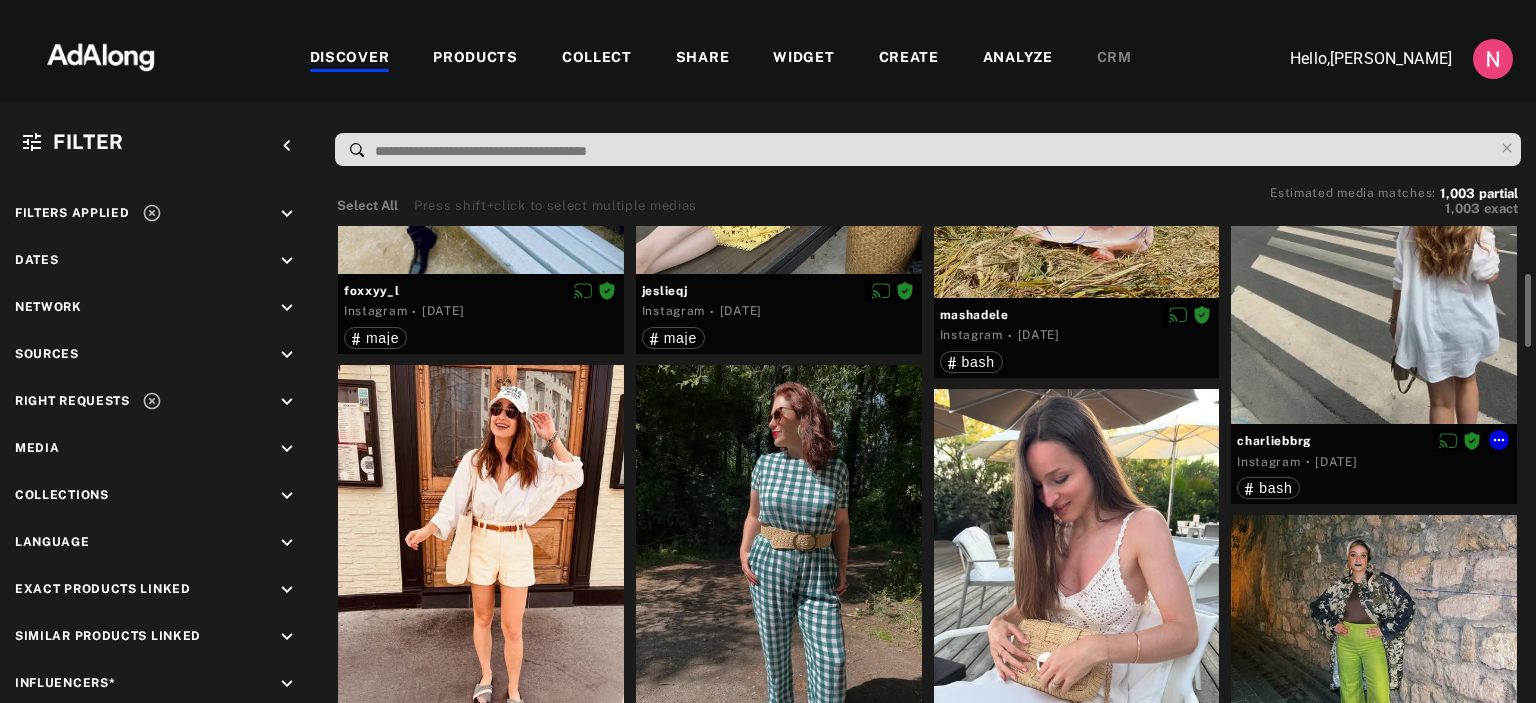 click at bounding box center (1374, 170) 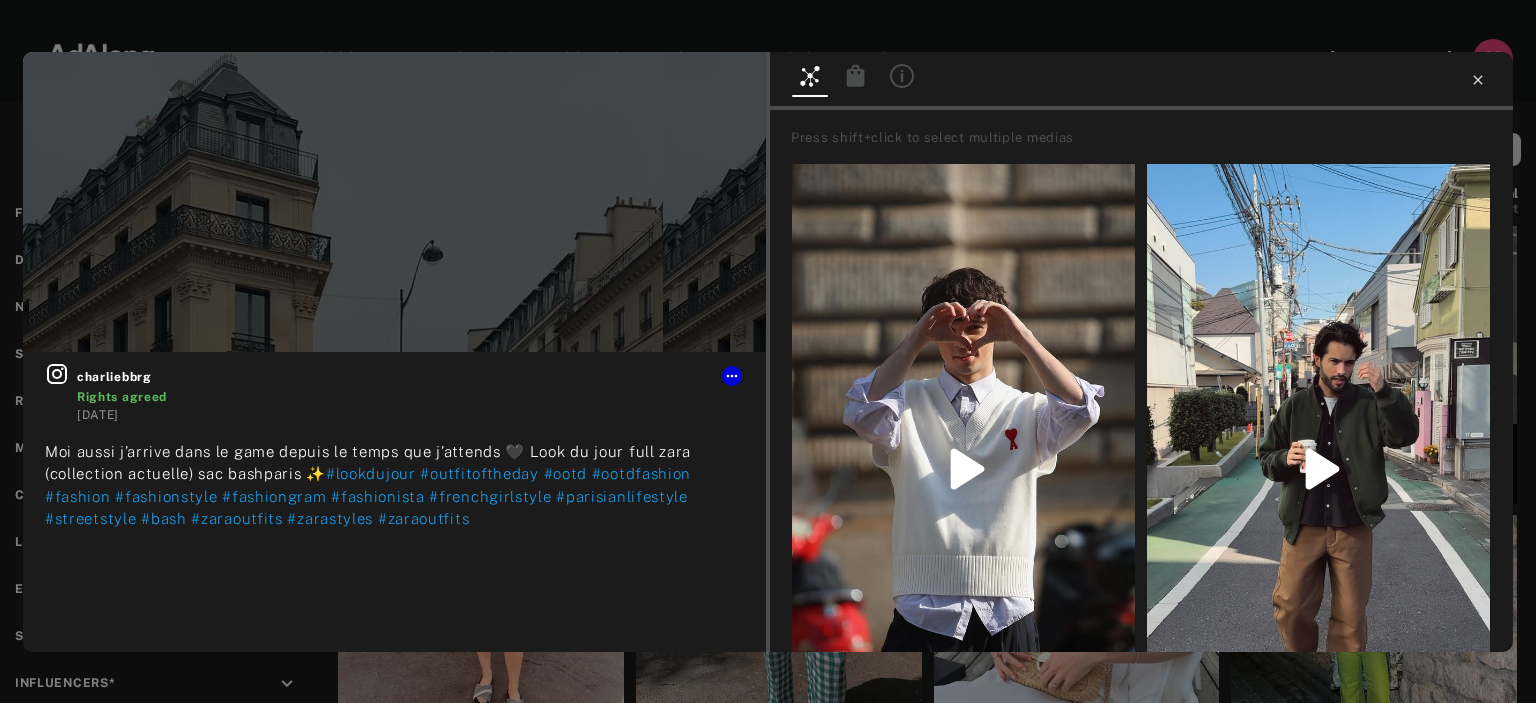 click 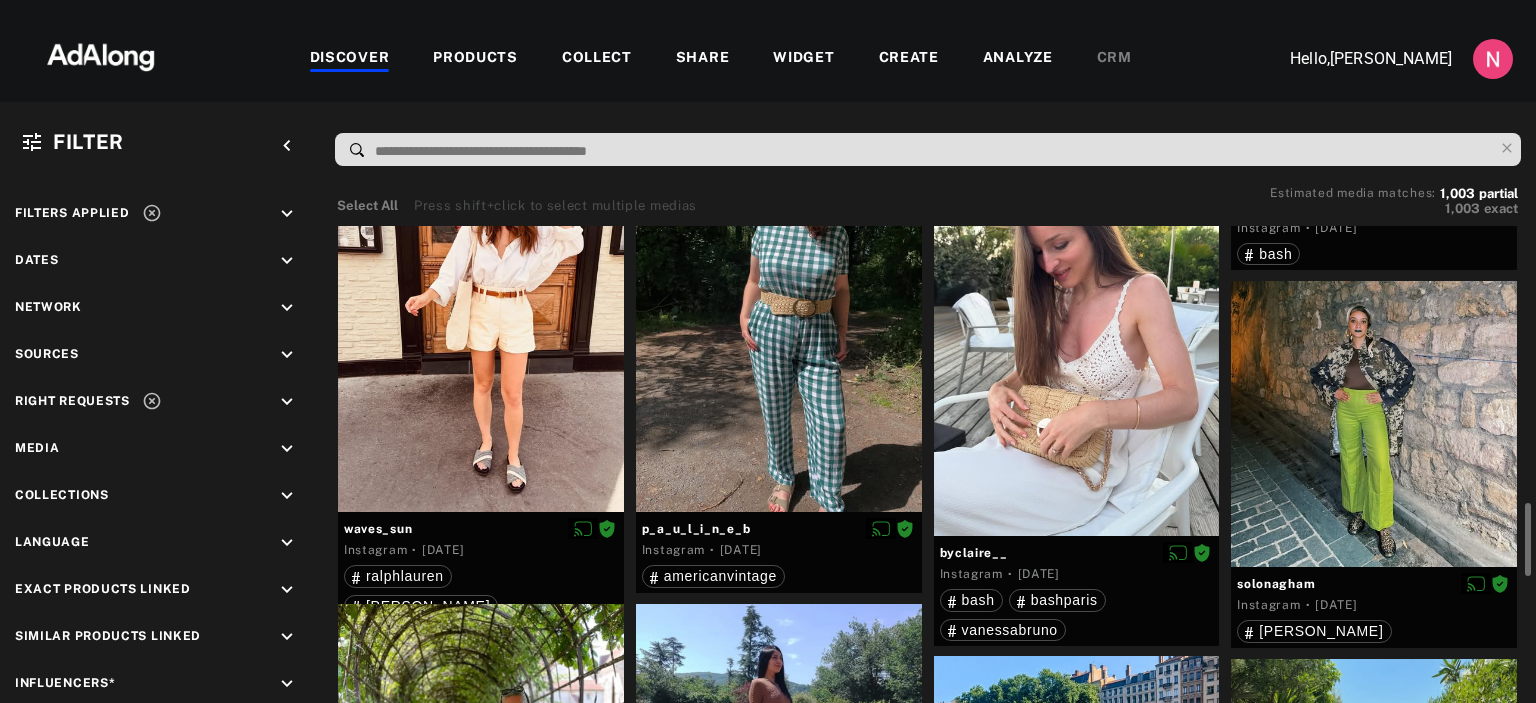 scroll, scrollTop: 713, scrollLeft: 0, axis: vertical 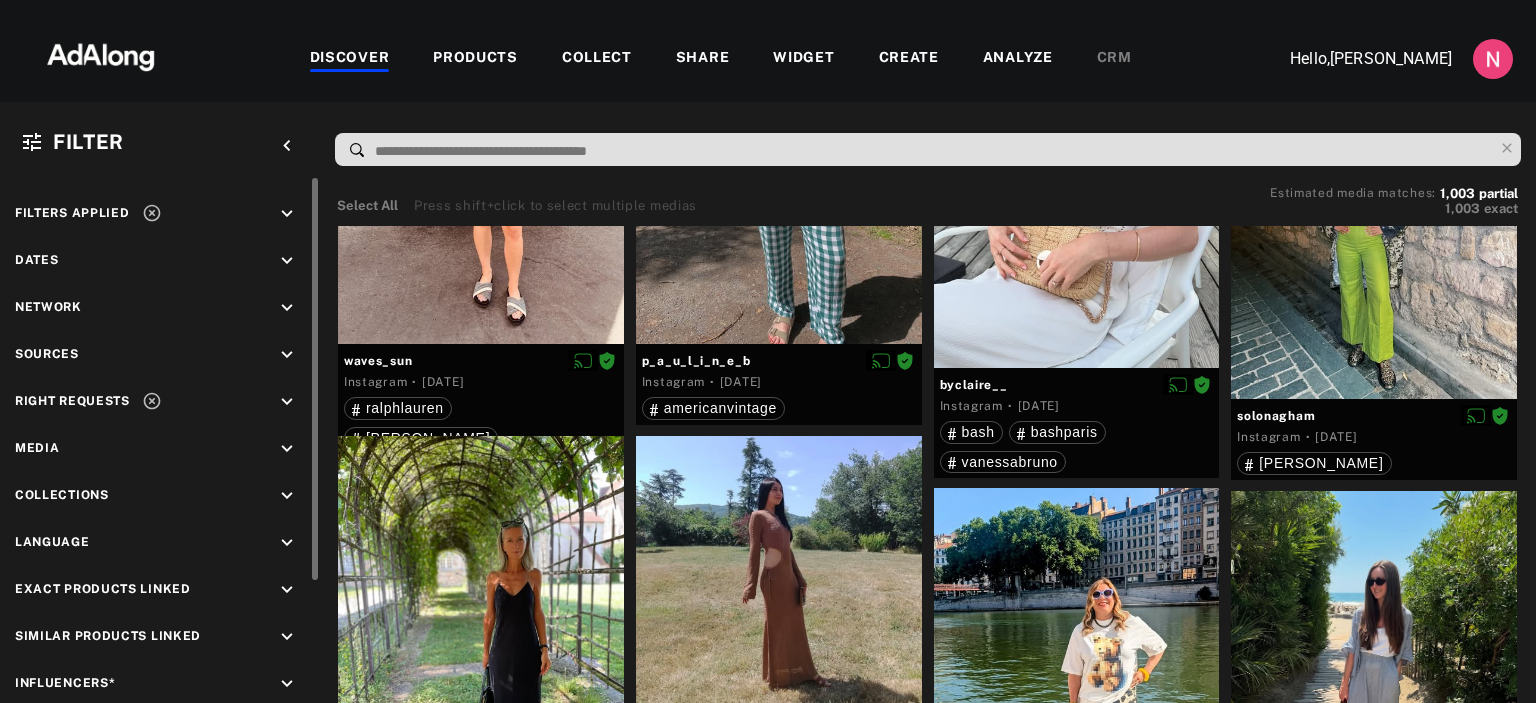 click on "keyboard_arrow_down" at bounding box center [287, 496] 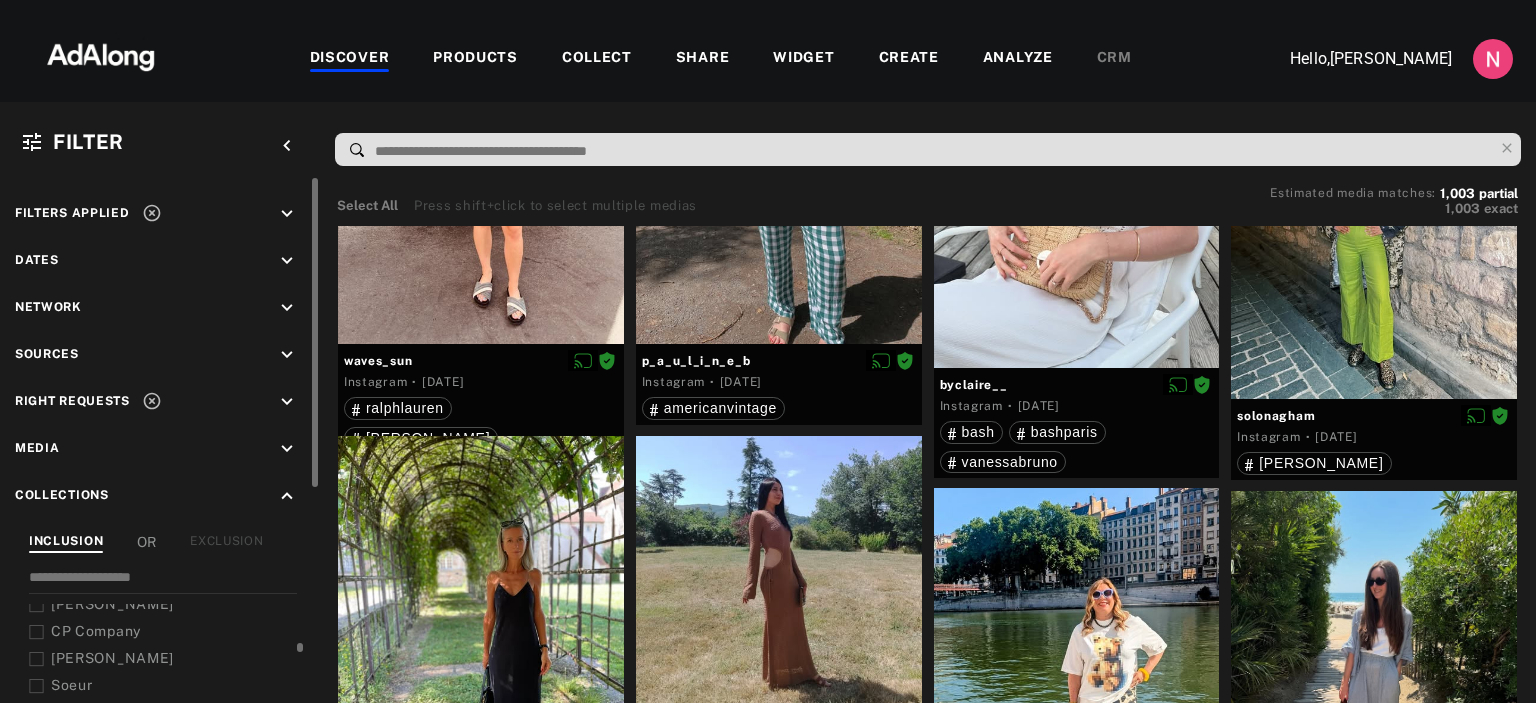 scroll, scrollTop: 518, scrollLeft: 0, axis: vertical 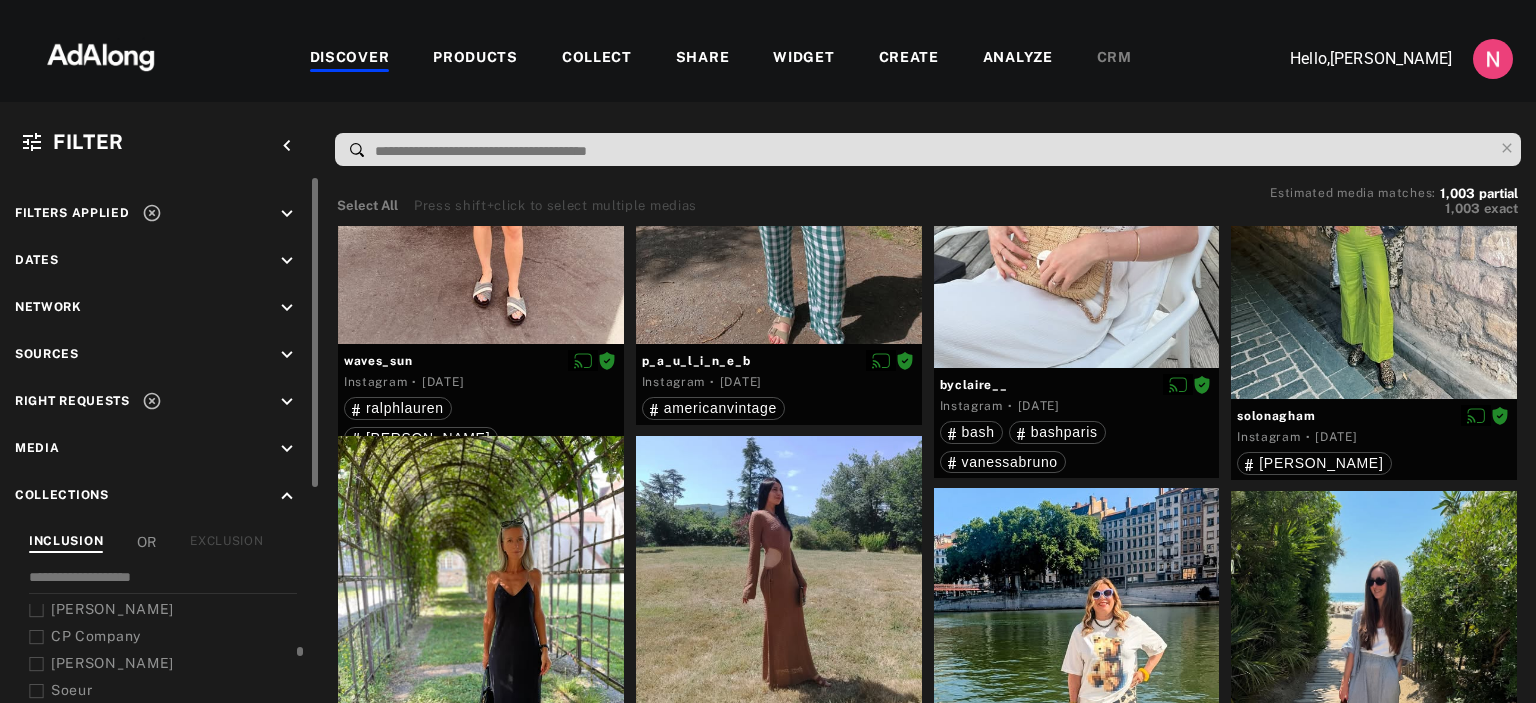 click on "[PERSON_NAME]" at bounding box center [112, 609] 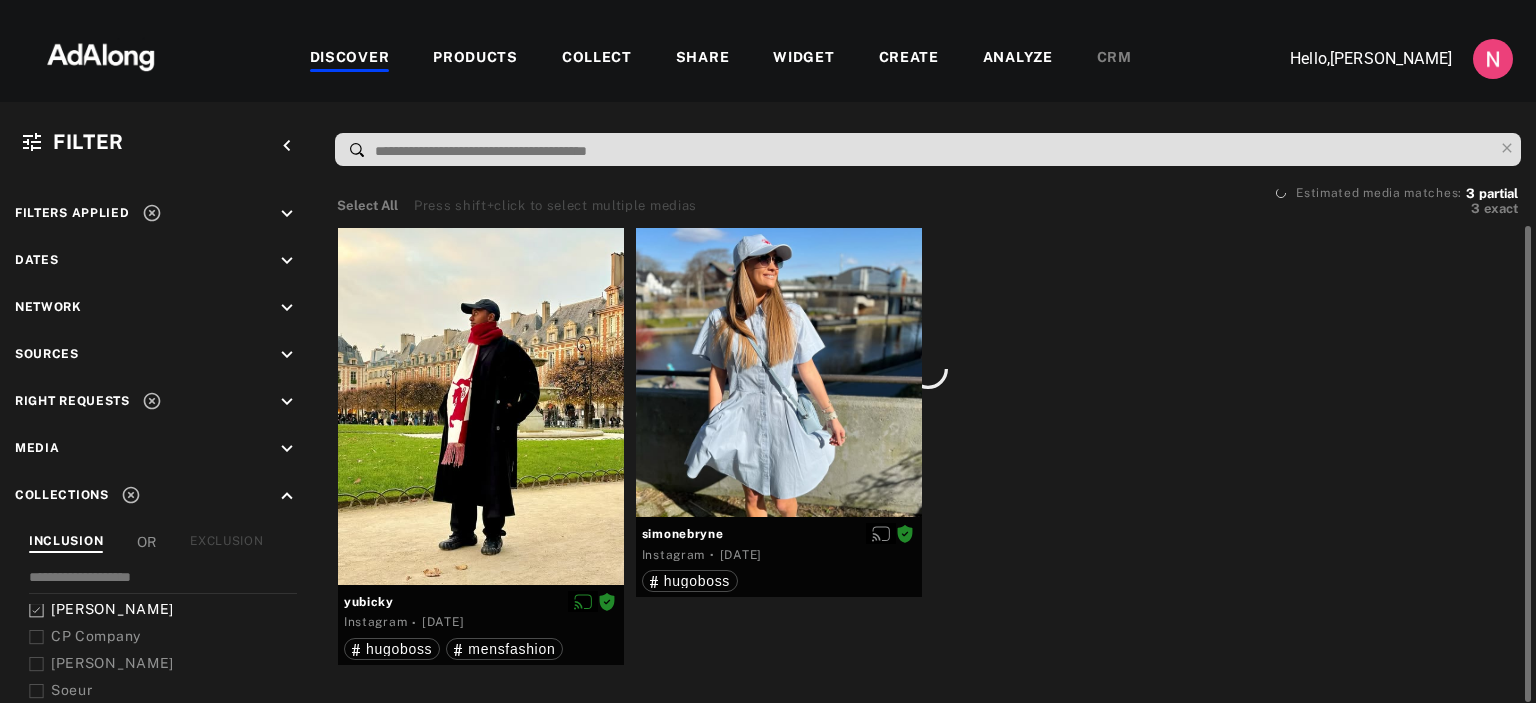 scroll, scrollTop: 0, scrollLeft: 0, axis: both 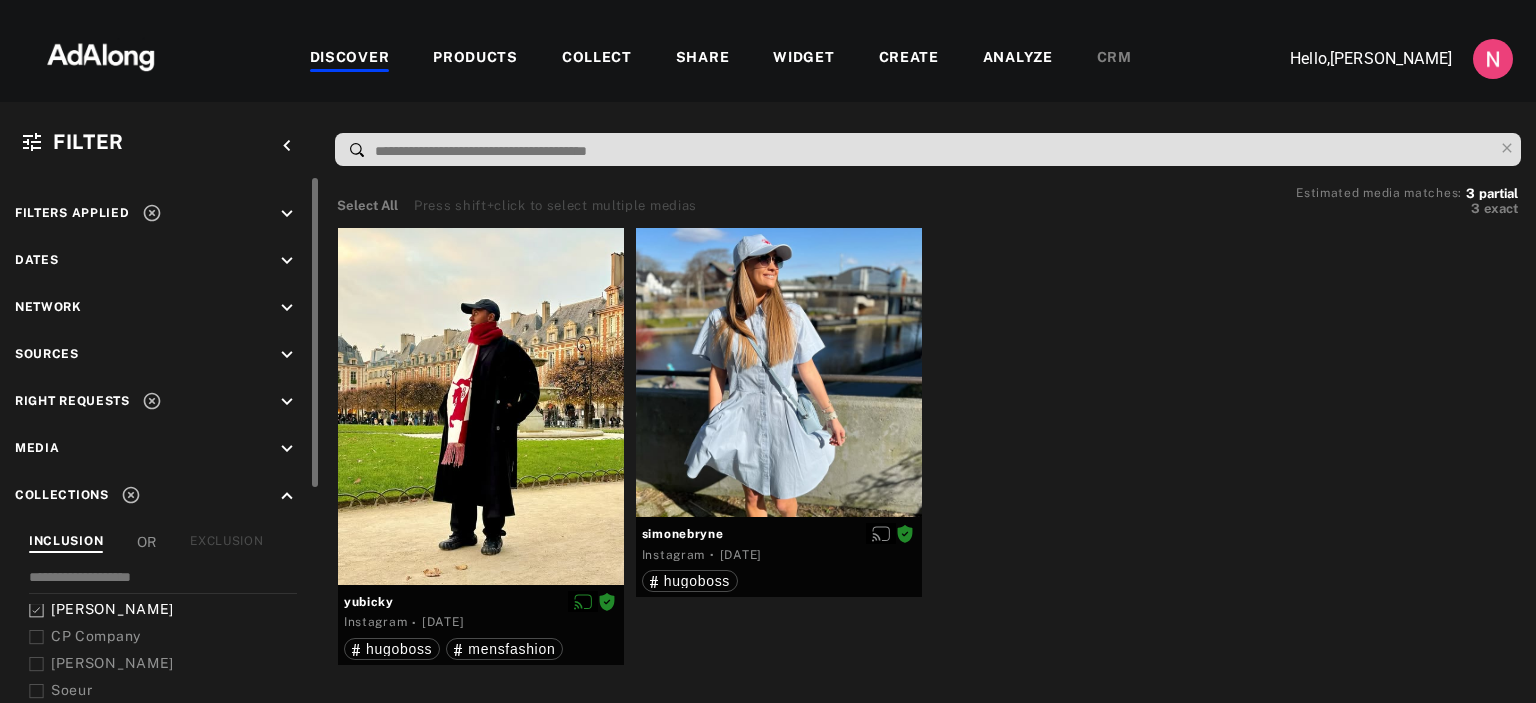 click on "keyboard_arrow_down" at bounding box center (287, 308) 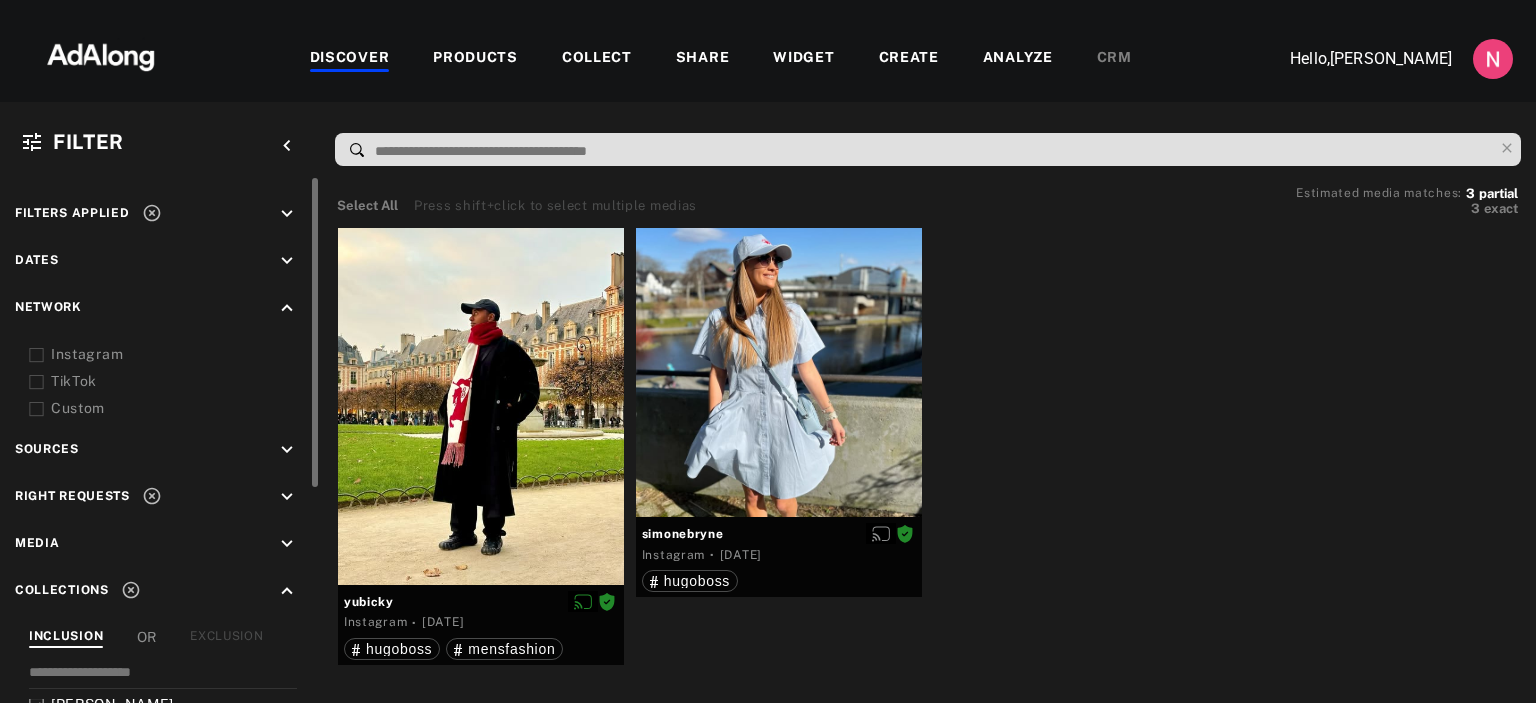 click on "keyboard_arrow_up" at bounding box center [287, 308] 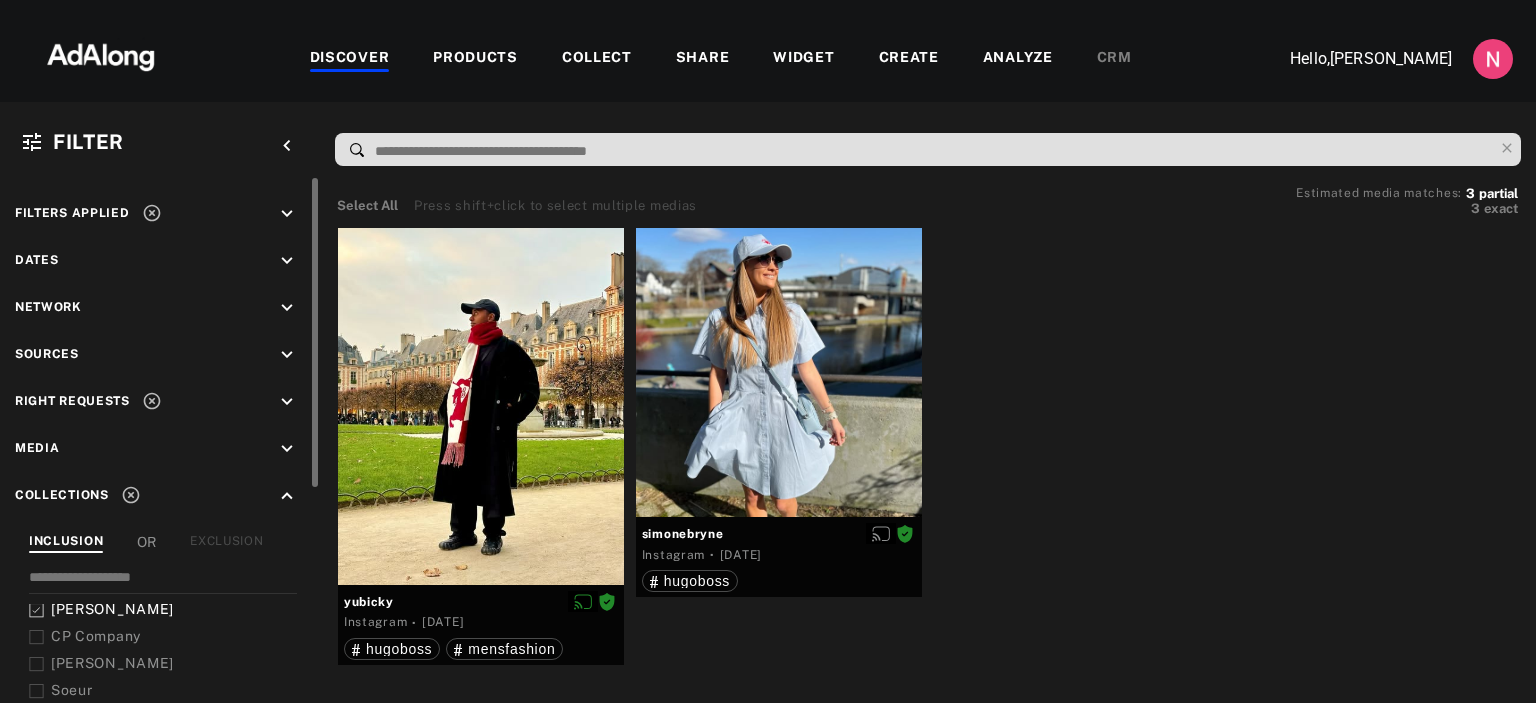 click on "Filters applied keyboard_arrow_down Dates keyboard_arrow_down Network keyboard_arrow_down Sources keyboard_arrow_down Right Requests keyboard_arrow_down Media keyboard_arrow_down Collections keyboard_arrow_up INCLUSION OR EXCLUSION Lancel Videos Tiktok Longchamp Levis Patagonia VanessaBruno Guess [PERSON_NAME] American Vintage GL Videos [PERSON_NAME] The Kooples Maje [PERSON_NAME] Sessun [PERSON_NAME] [PERSON_NAME] [PERSON_NAME] Boss CP Company [PERSON_NAME] Soeur Bash Golden Goose Carhartt [PERSON_NAME] AMI Paris ZadigVoltaire Christmas Tree GL 2024 GL Homme GL Hiver Jacquemus Jelly Cat GL Fashion Photo GL Rooftop GL Wellness GL Gourmet GL Coupole GL Magasins GL Evenement GL Videos Collection [PERSON_NAME] Selection AdAlong [DATE][PERSON_NAME] Elysees Xmas Haussmann Selection [PERSON_NAME] IP Rights AUTO_FRENCH_BRANDS AUTO_WELLNESS_GALERIE AUTO_LAFAYETTE_GOURMET AUTO_GALERIES_LAFAYETTE Language keyboard_arrow_down Exact Products Linked keyboard_arrow_down Similar Products Linked keyboard_arrow_down Influencers* keyboard_arrow_down" at bounding box center (160, 625) 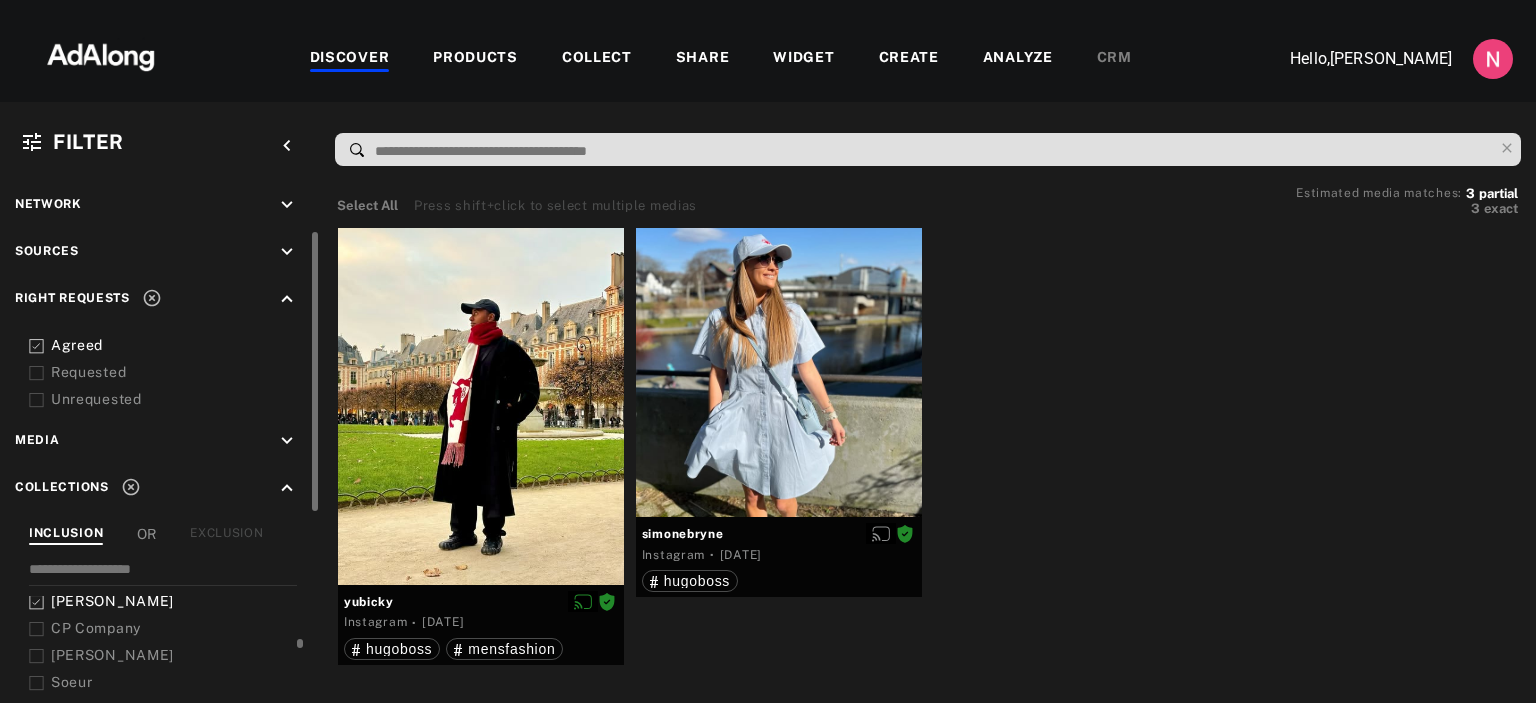 scroll, scrollTop: 124, scrollLeft: 0, axis: vertical 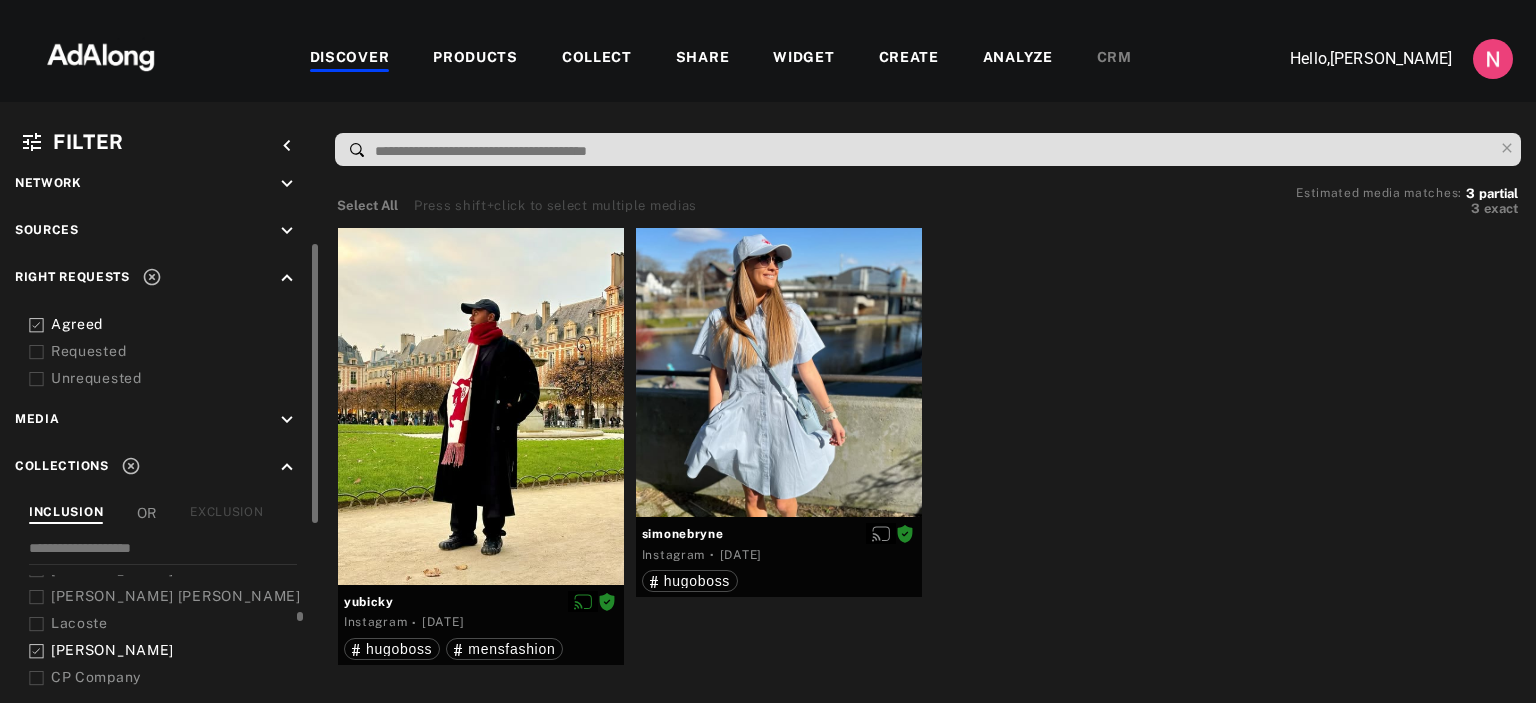 click 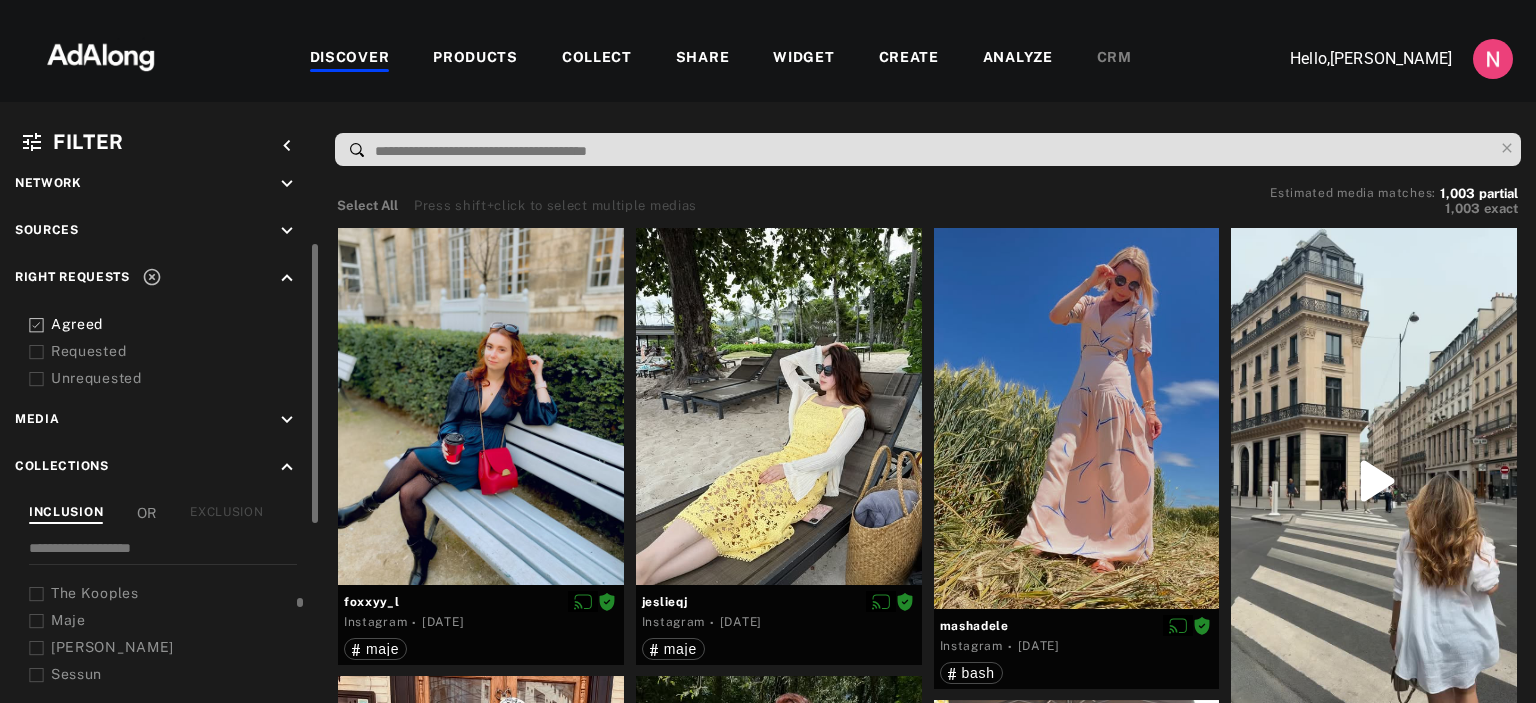 scroll, scrollTop: 288, scrollLeft: 0, axis: vertical 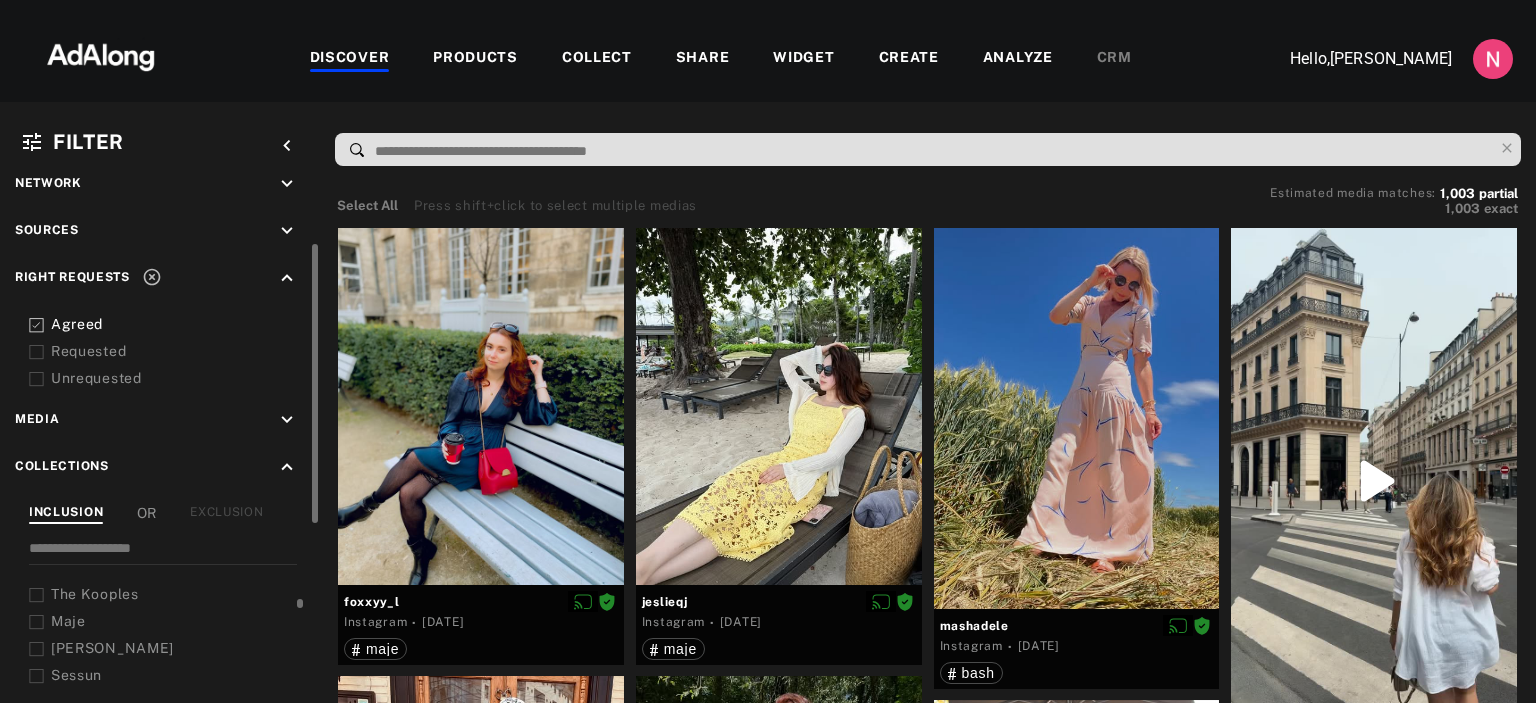 click on "Maje" at bounding box center (68, 621) 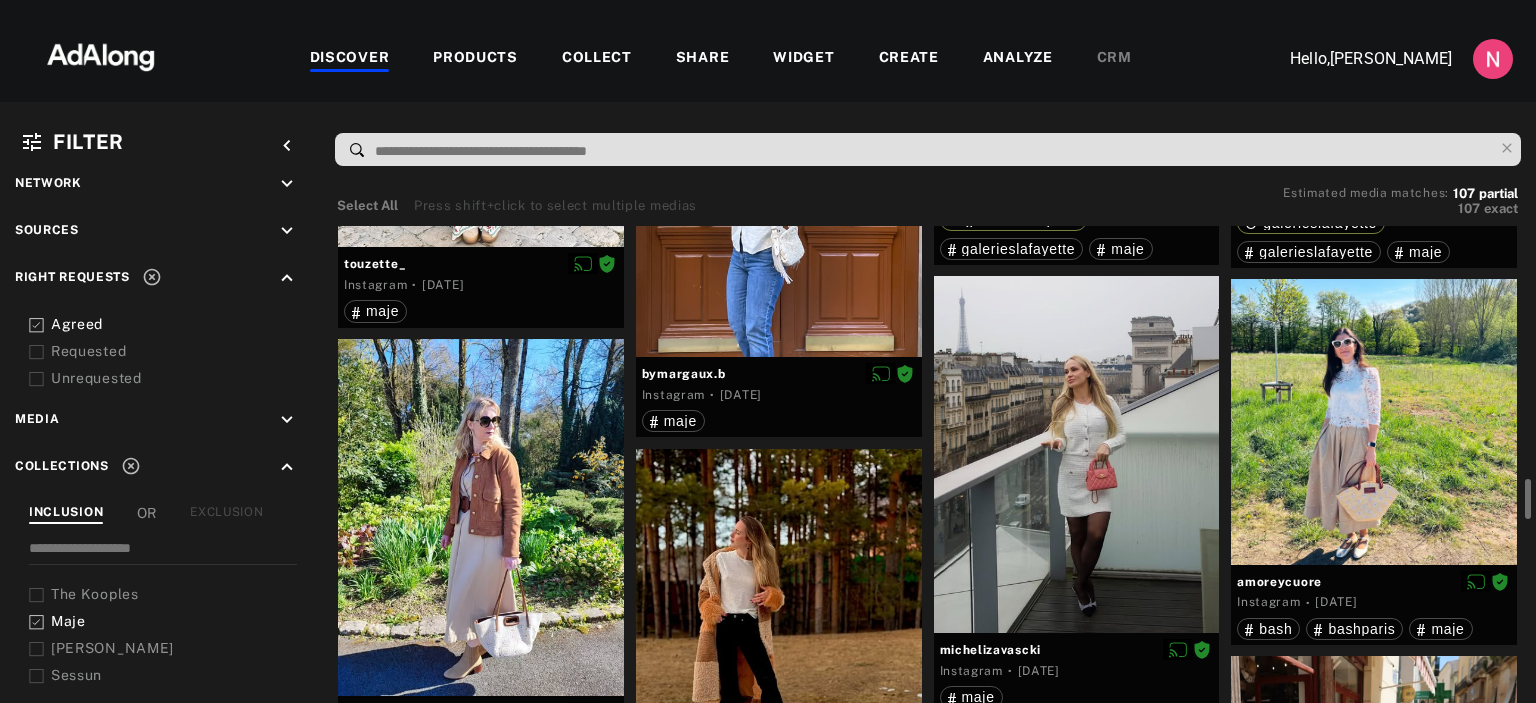 scroll, scrollTop: 2964, scrollLeft: 0, axis: vertical 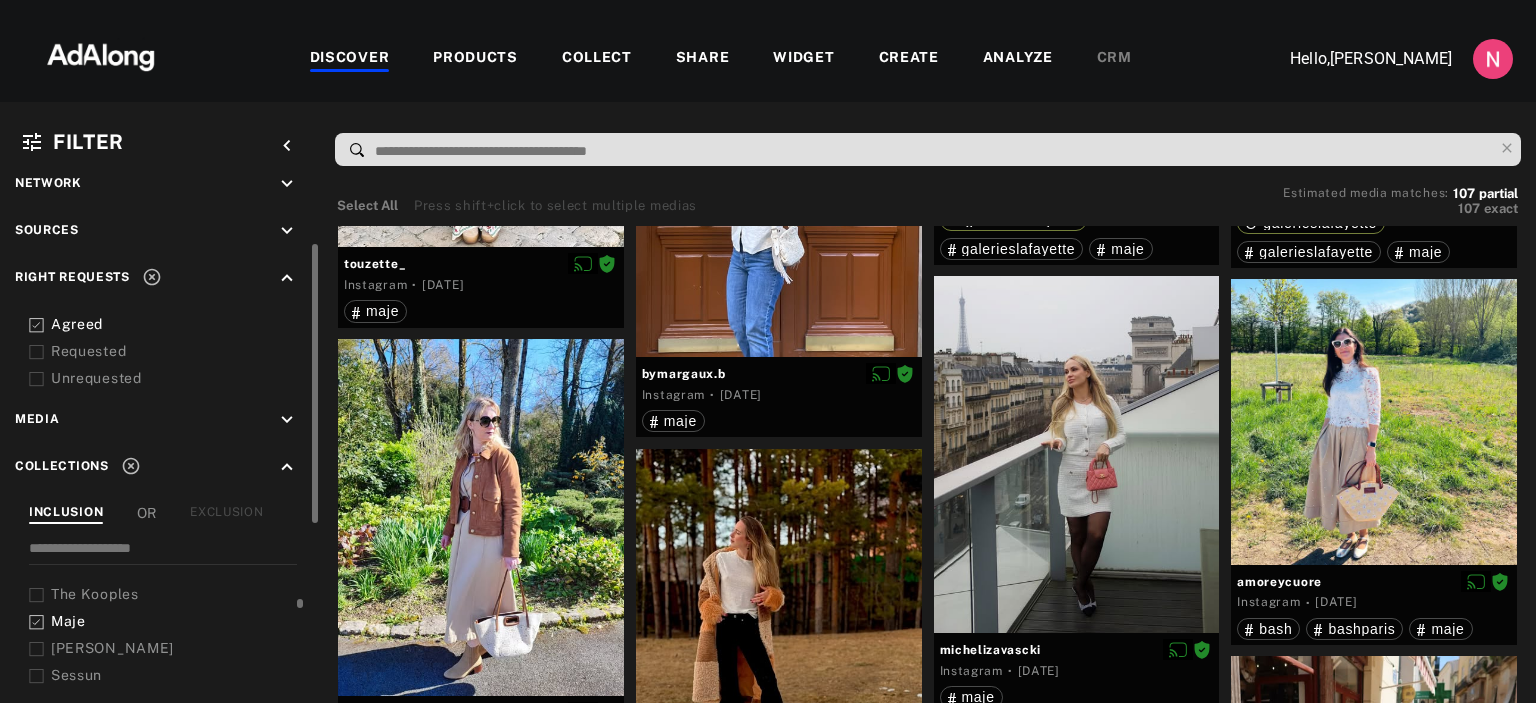 click on "Maje" at bounding box center [68, 621] 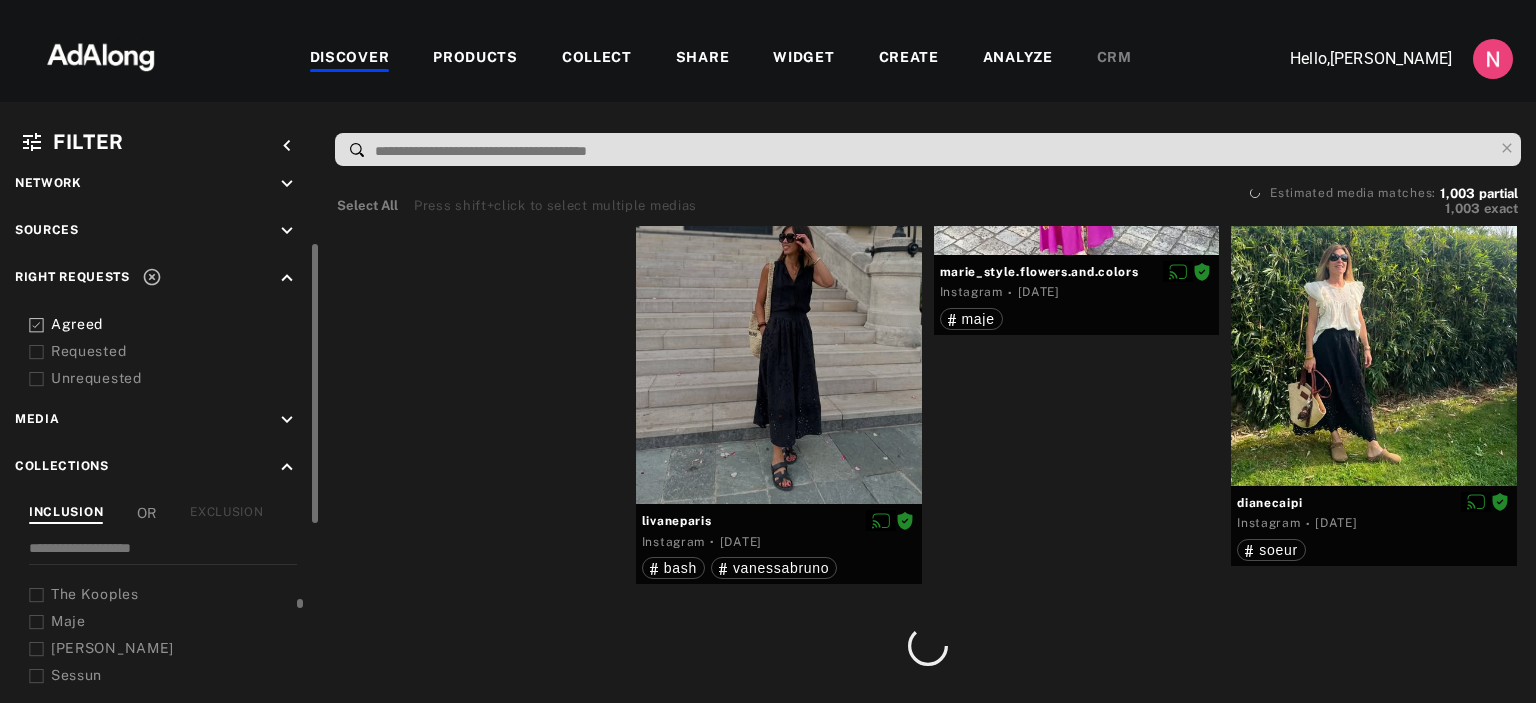 scroll, scrollTop: 0, scrollLeft: 0, axis: both 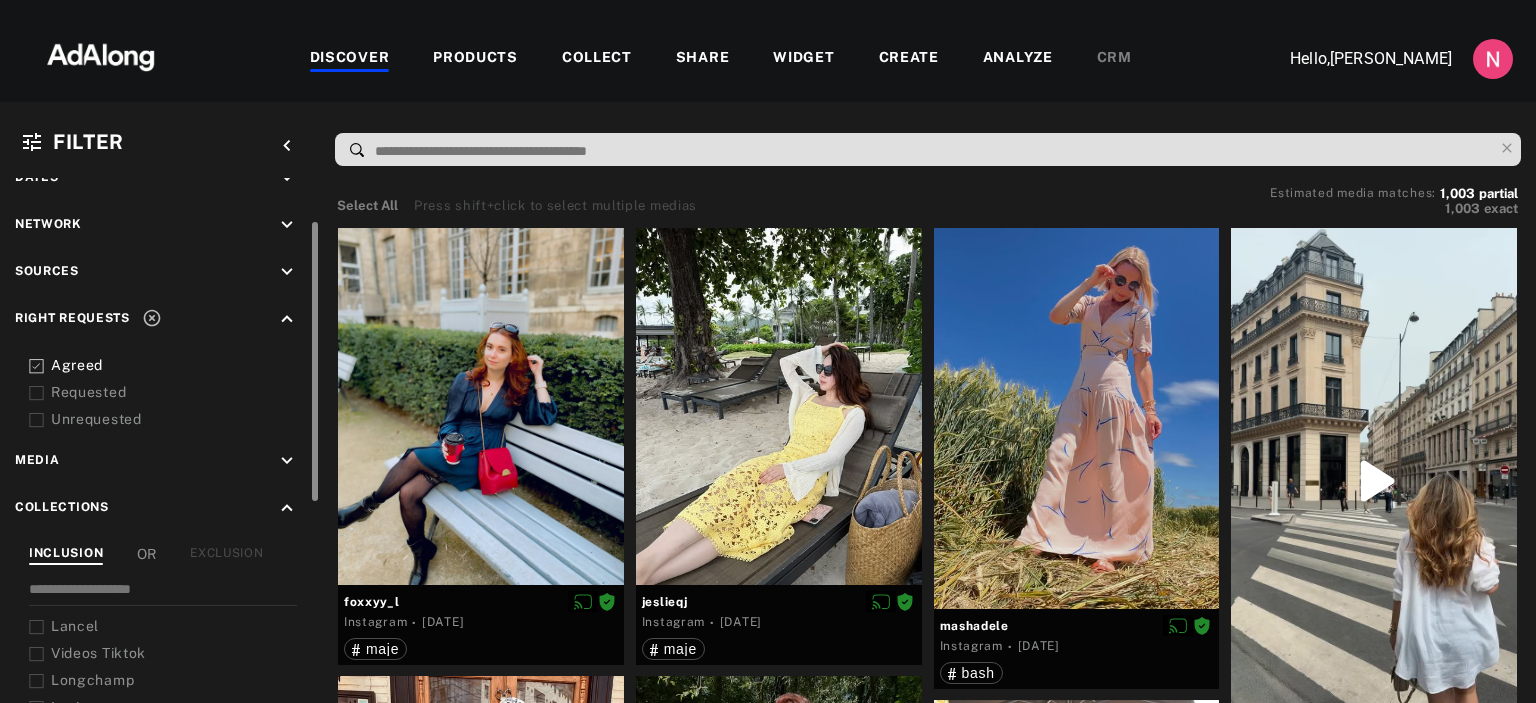 click at bounding box center (315, 361) 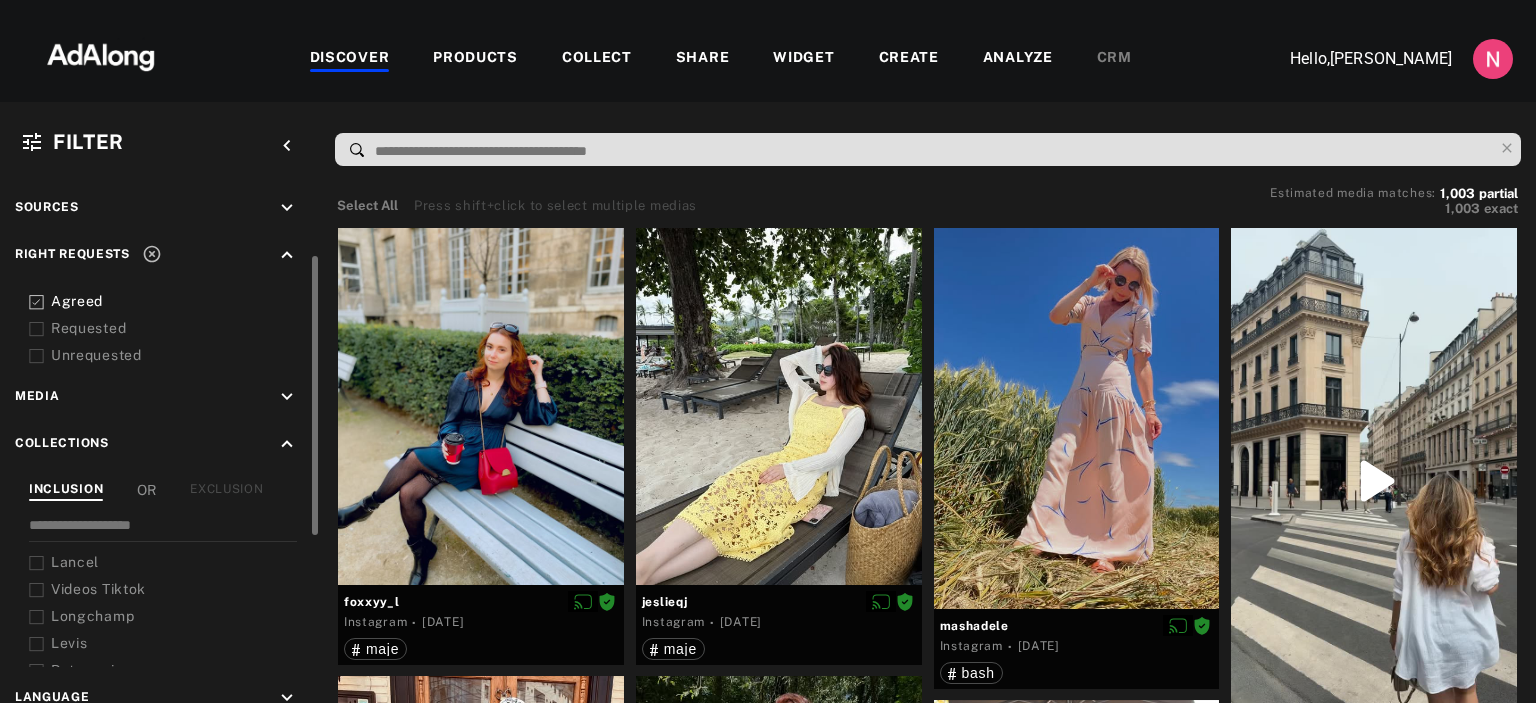 scroll, scrollTop: 164, scrollLeft: 0, axis: vertical 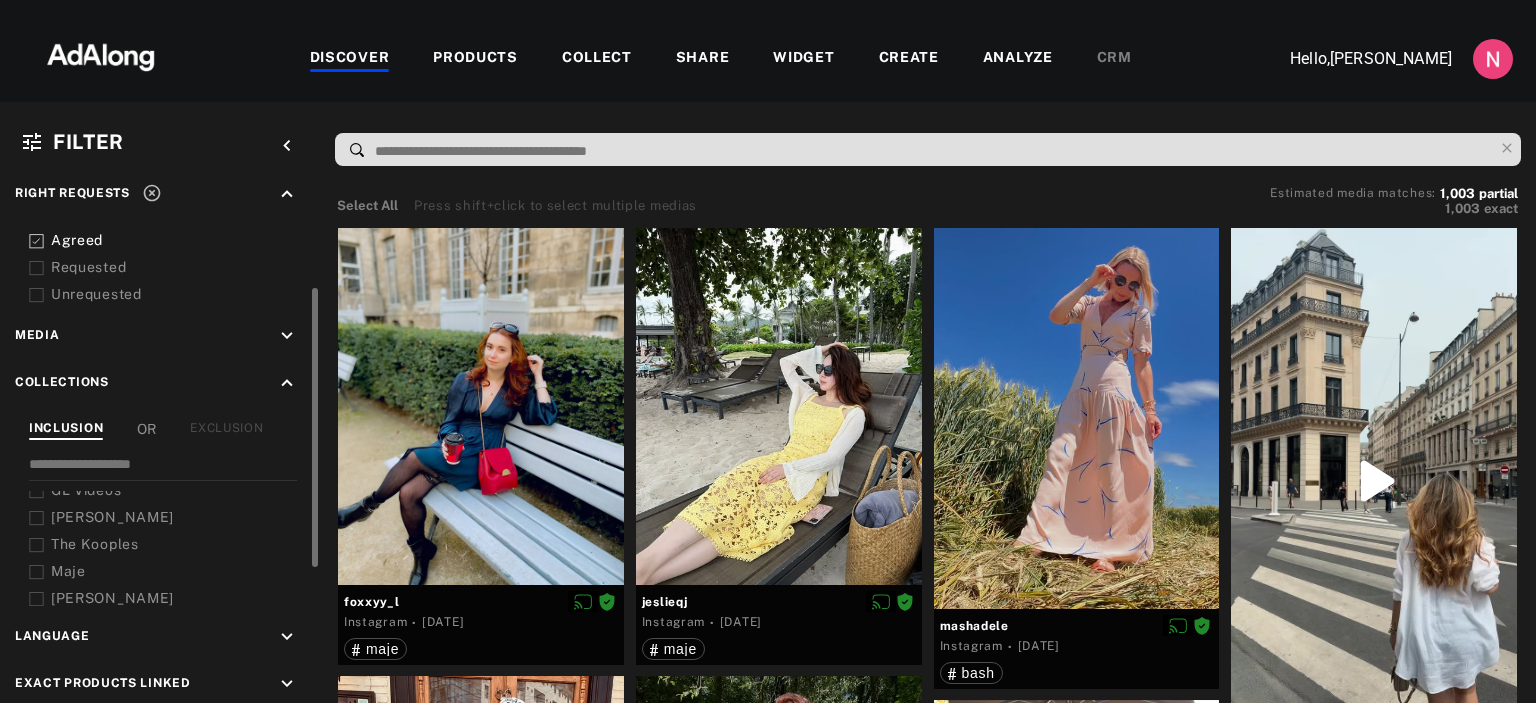 click on "keyboard_arrow_down" at bounding box center (290, 338) 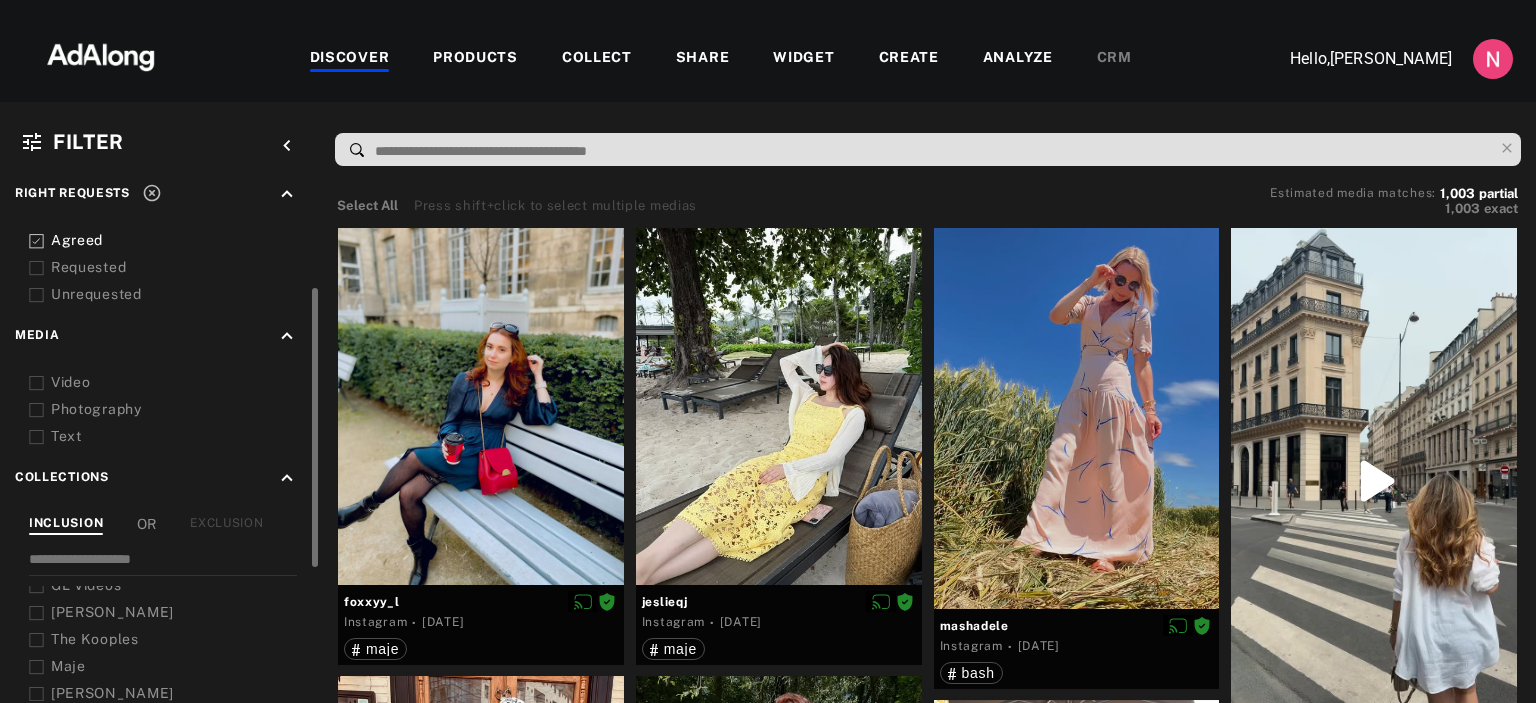 click on "keyboard_arrow_up" at bounding box center [287, 336] 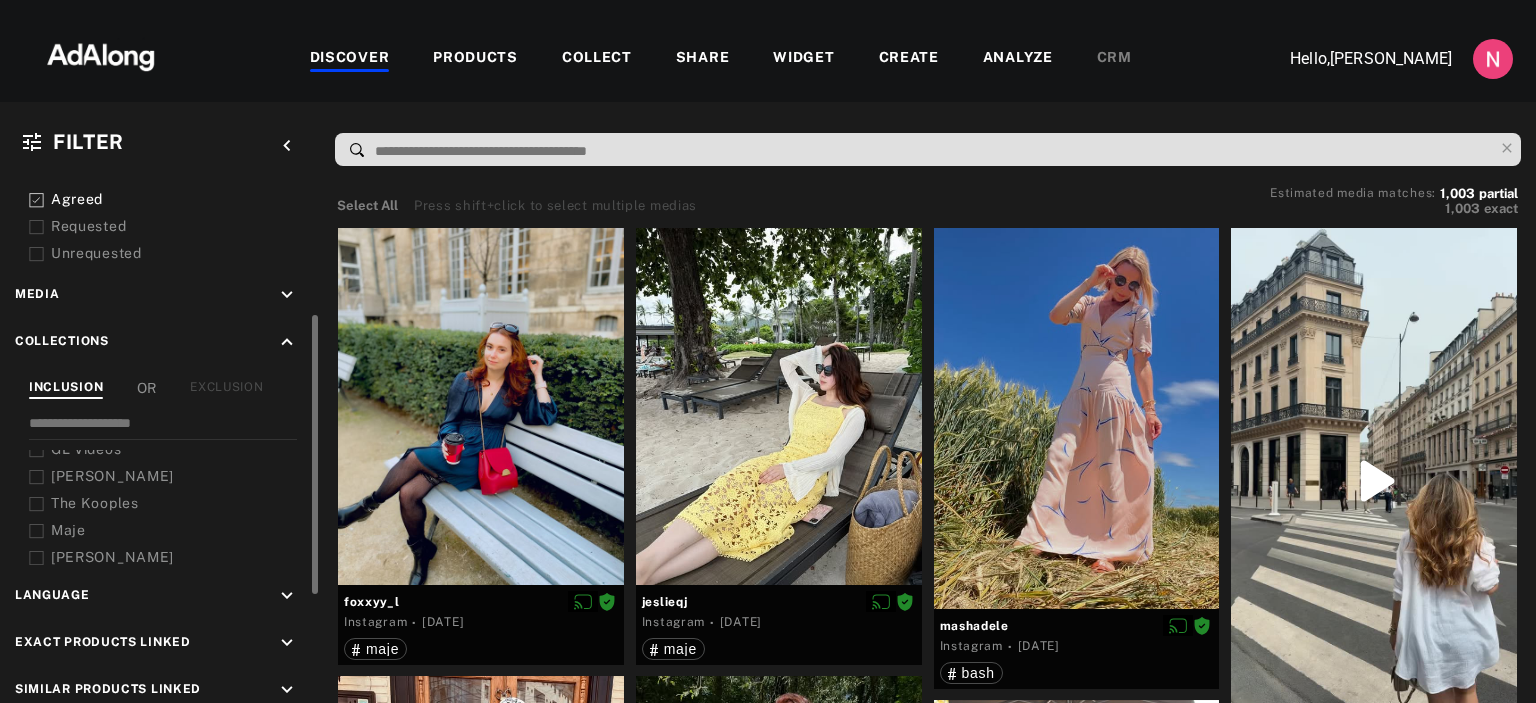 scroll, scrollTop: 291, scrollLeft: 0, axis: vertical 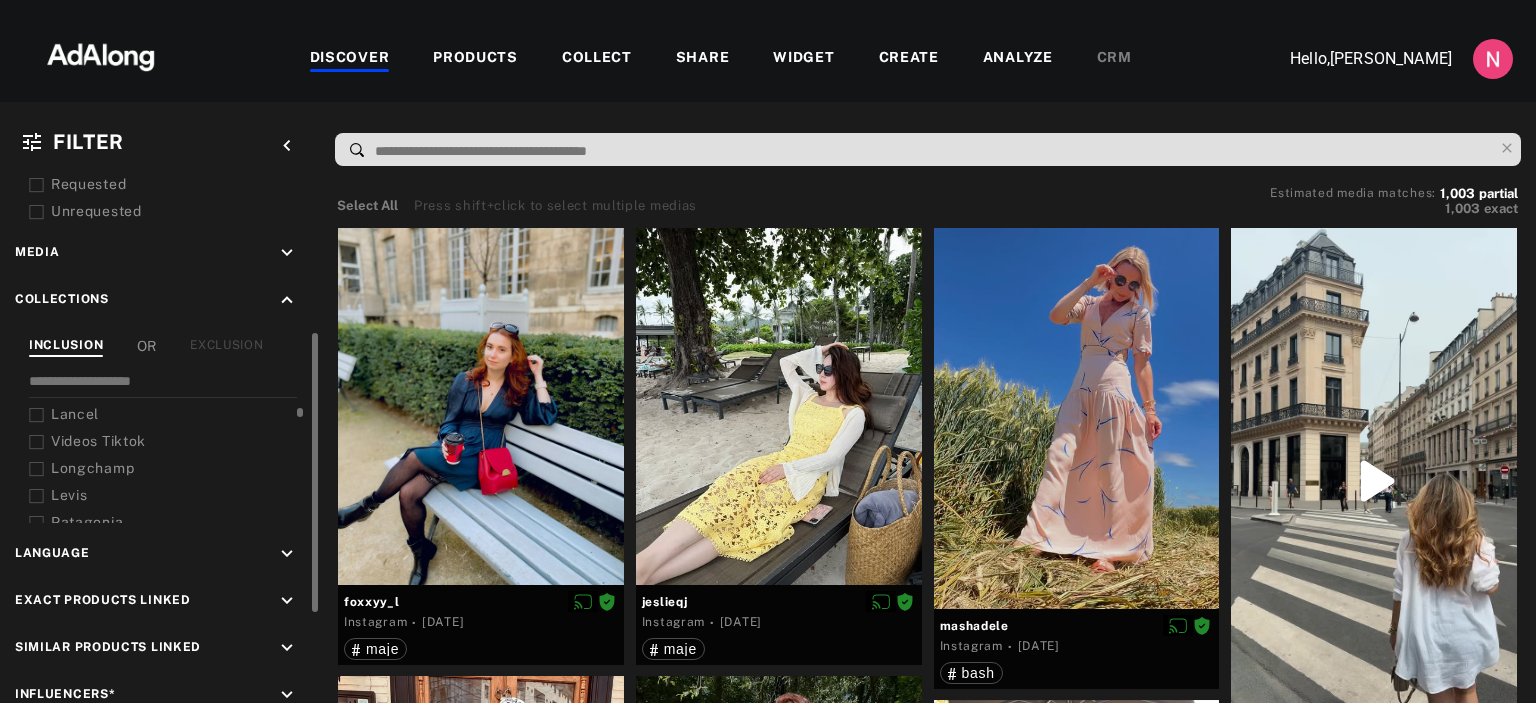 click on "Videos Tiktok" at bounding box center (98, 441) 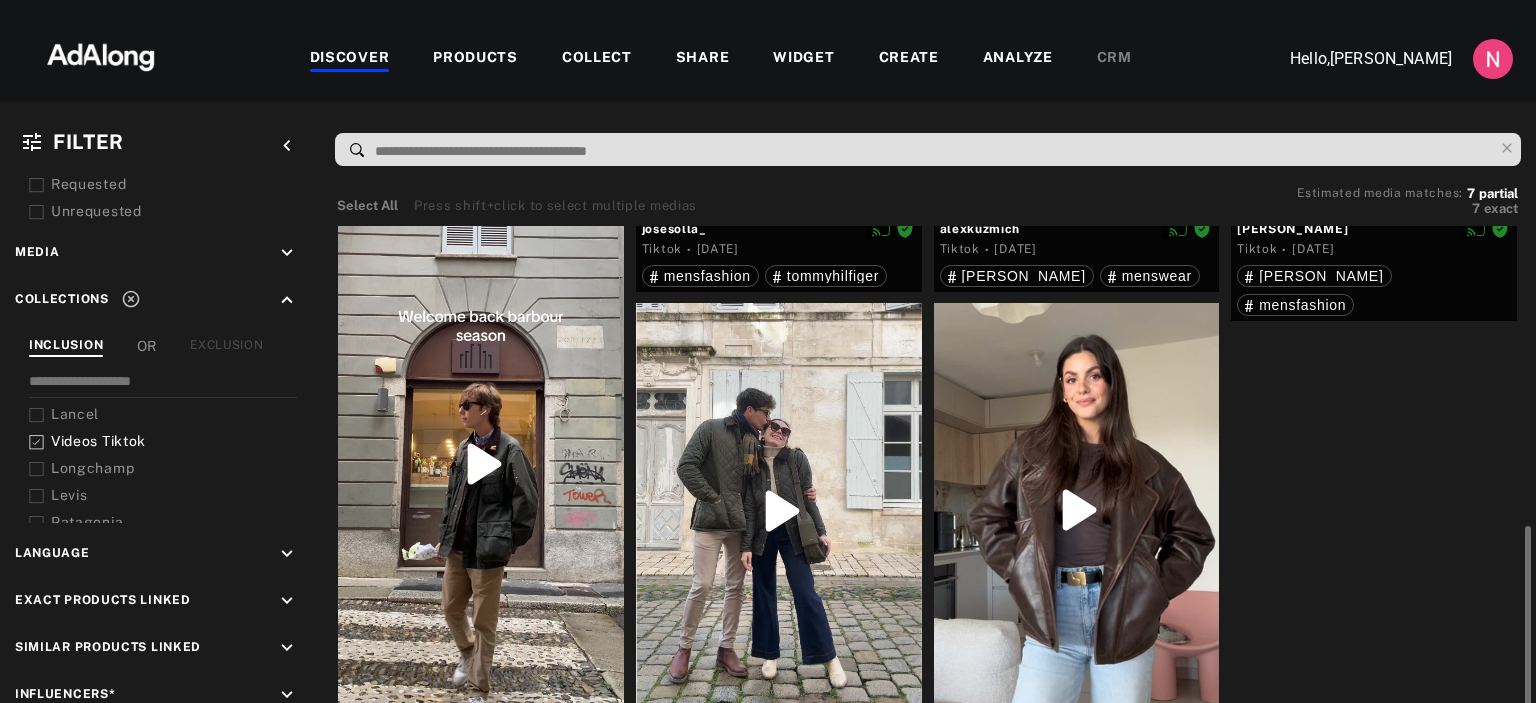 scroll, scrollTop: 630, scrollLeft: 0, axis: vertical 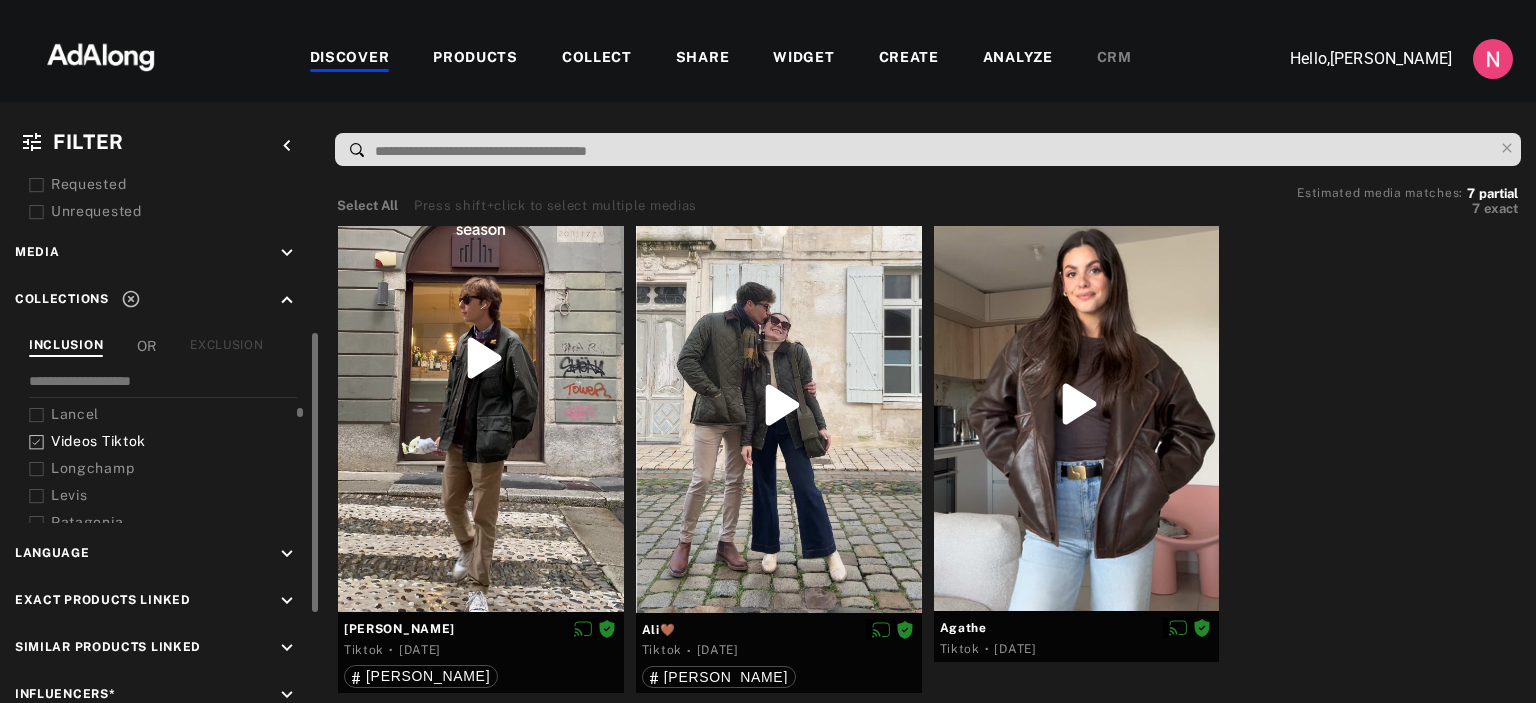 click on "Videos Tiktok" at bounding box center (98, 441) 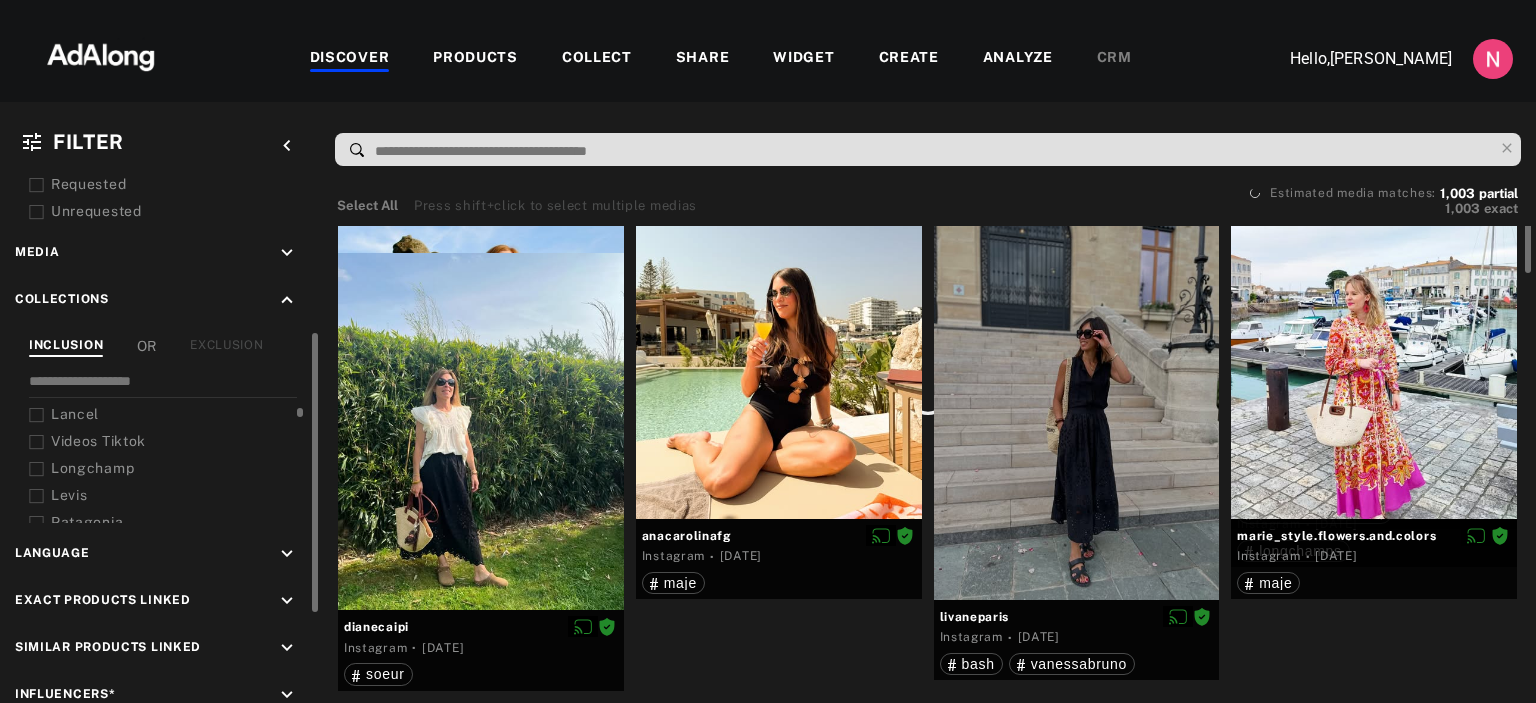 scroll, scrollTop: 164, scrollLeft: 0, axis: vertical 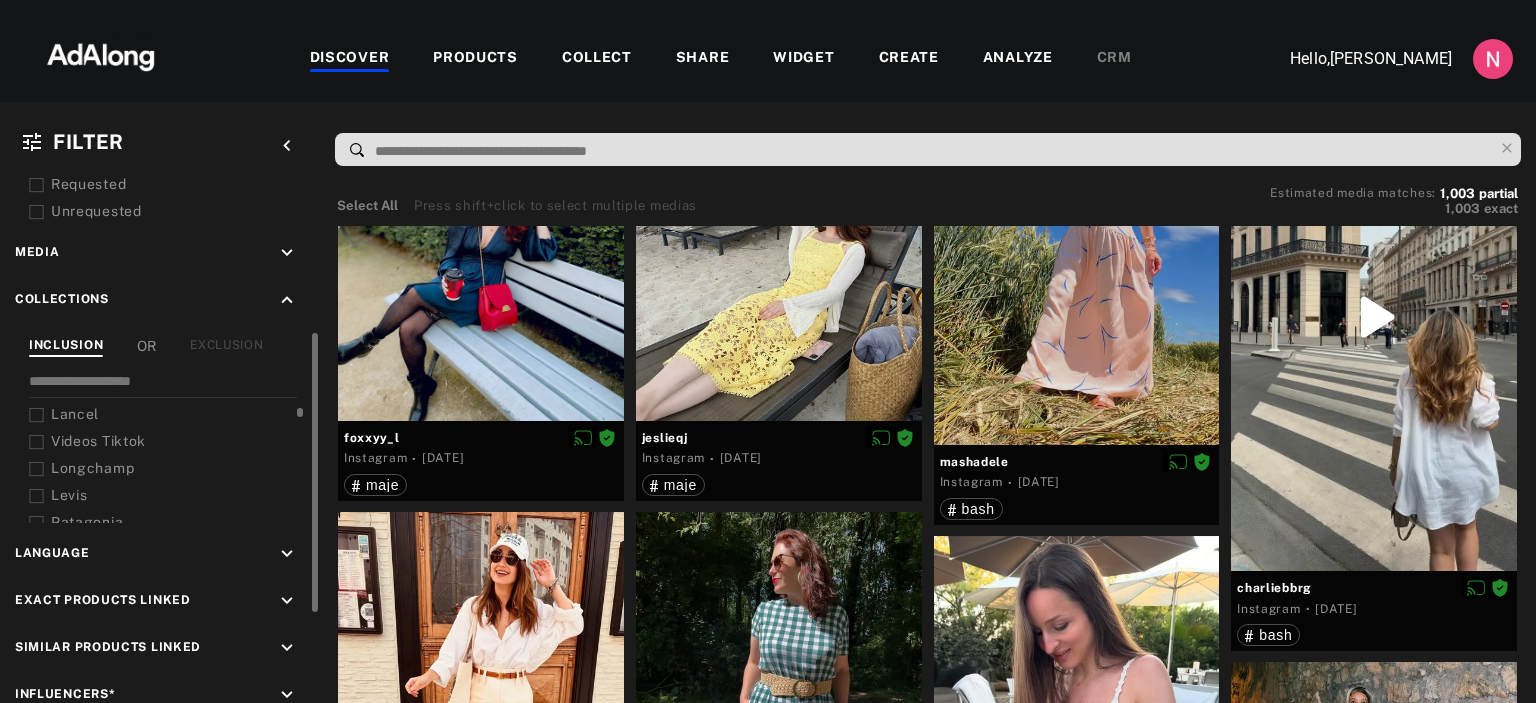 click on "Videos Tiktok" at bounding box center [98, 441] 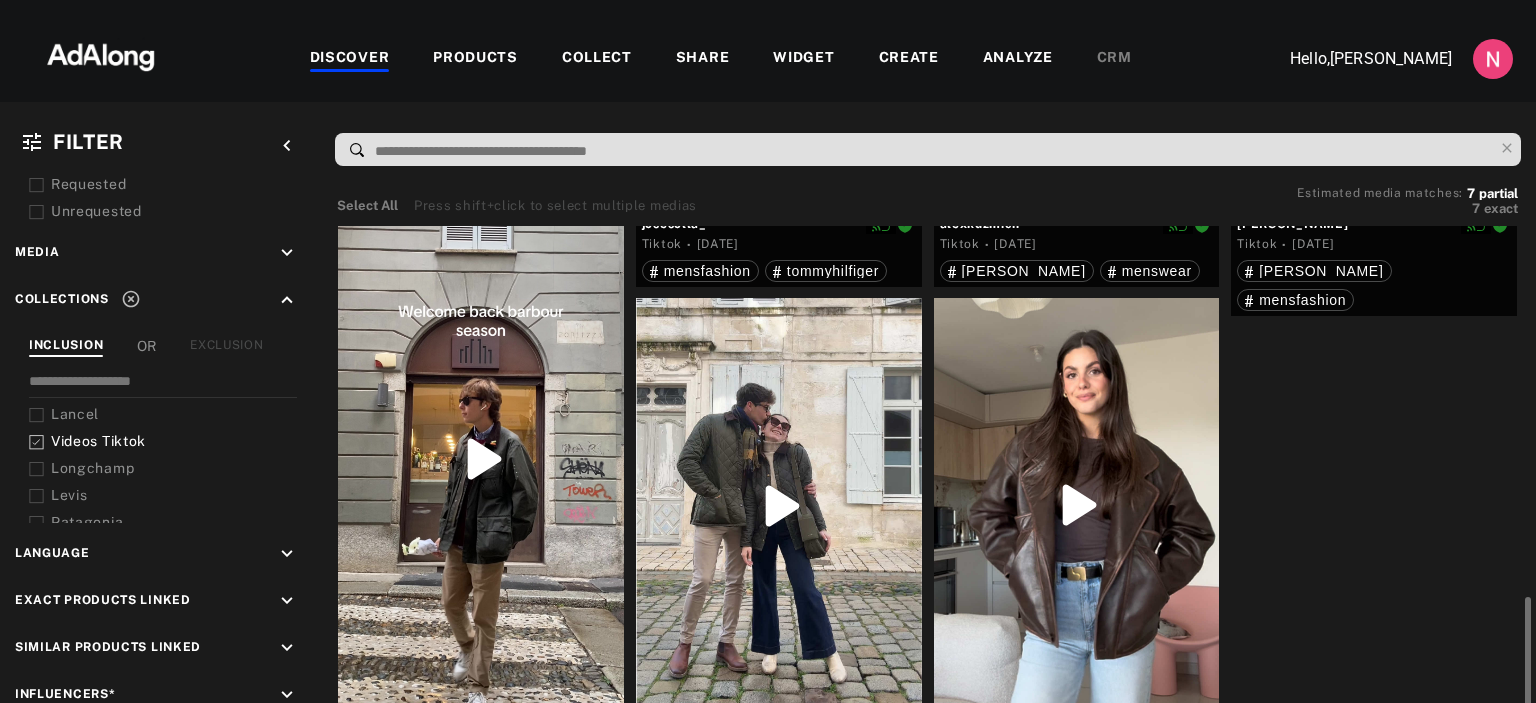 scroll, scrollTop: 630, scrollLeft: 0, axis: vertical 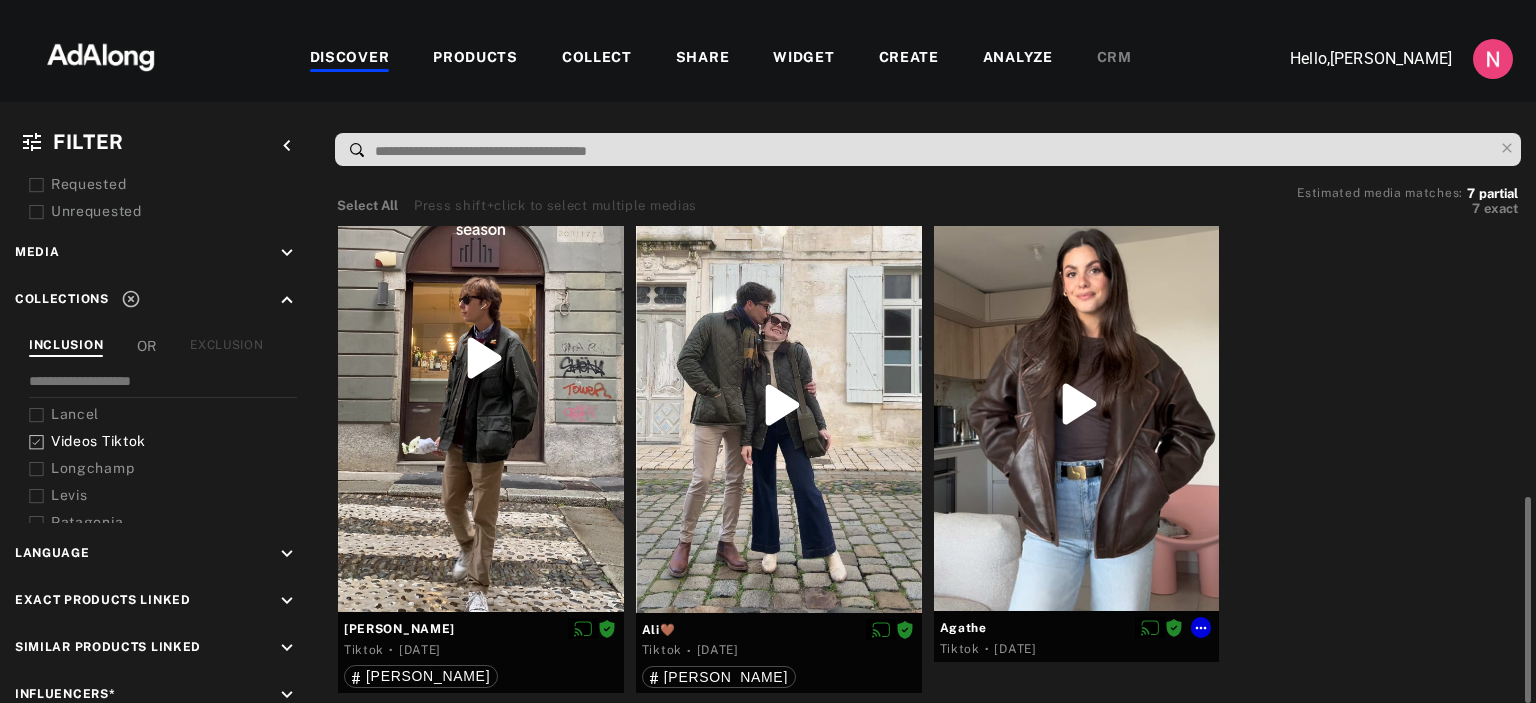 click at bounding box center (1077, 404) 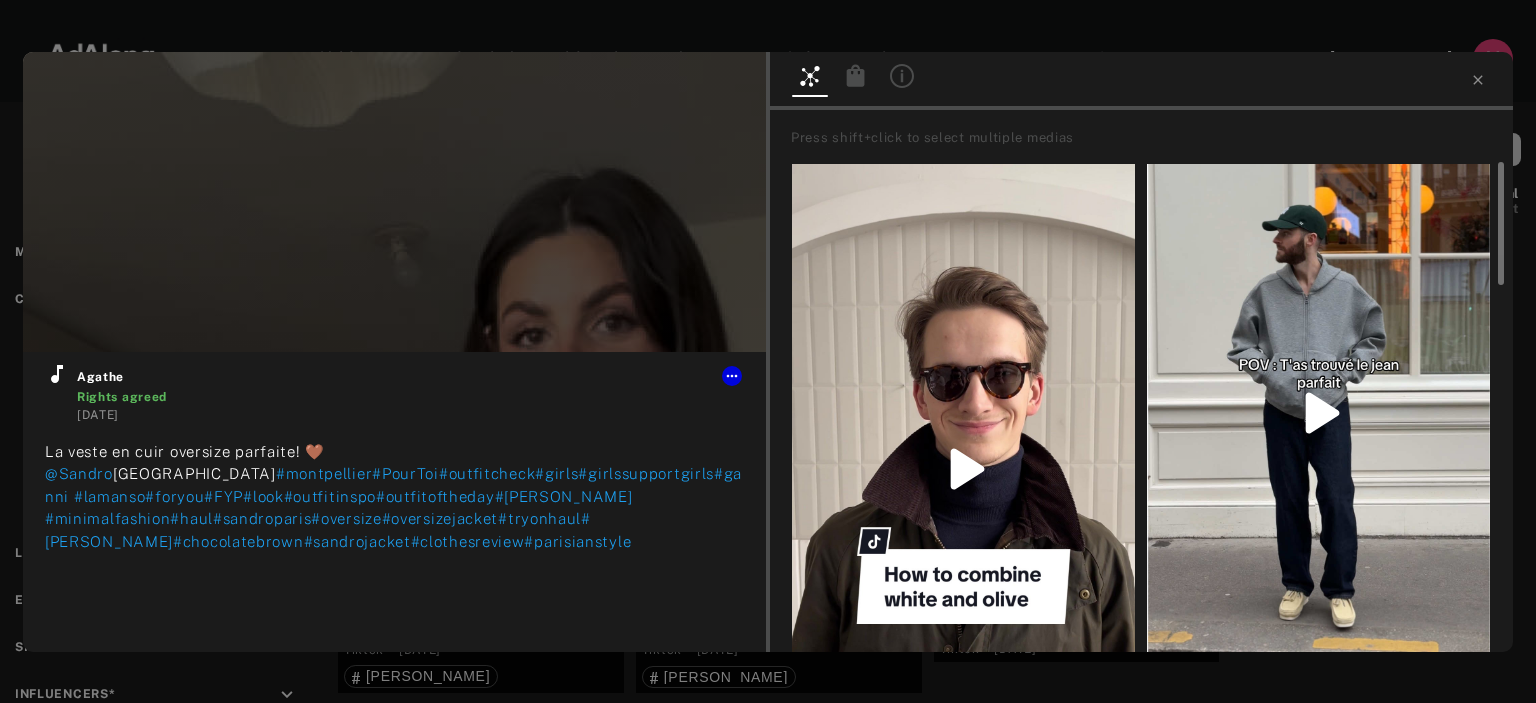 click at bounding box center [1318, 413] 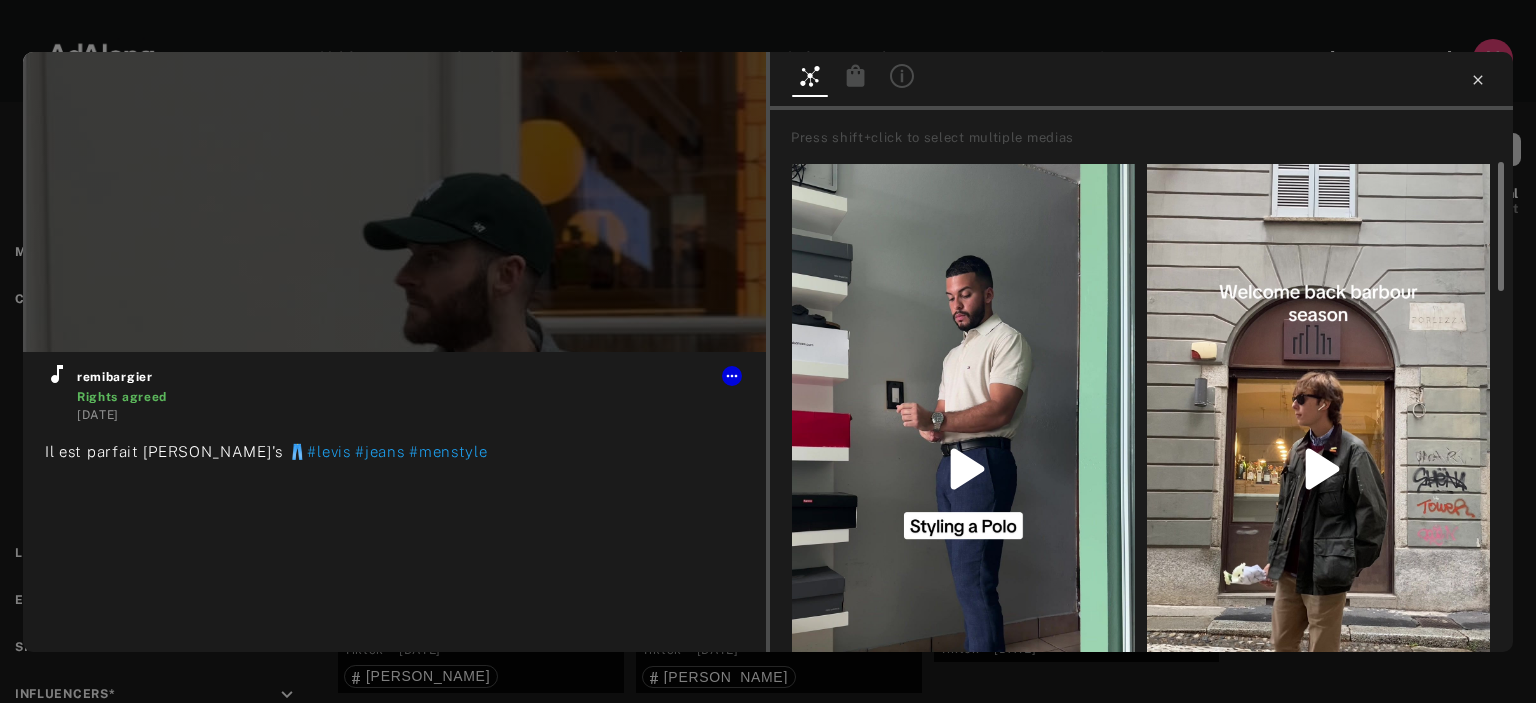 type on "**" 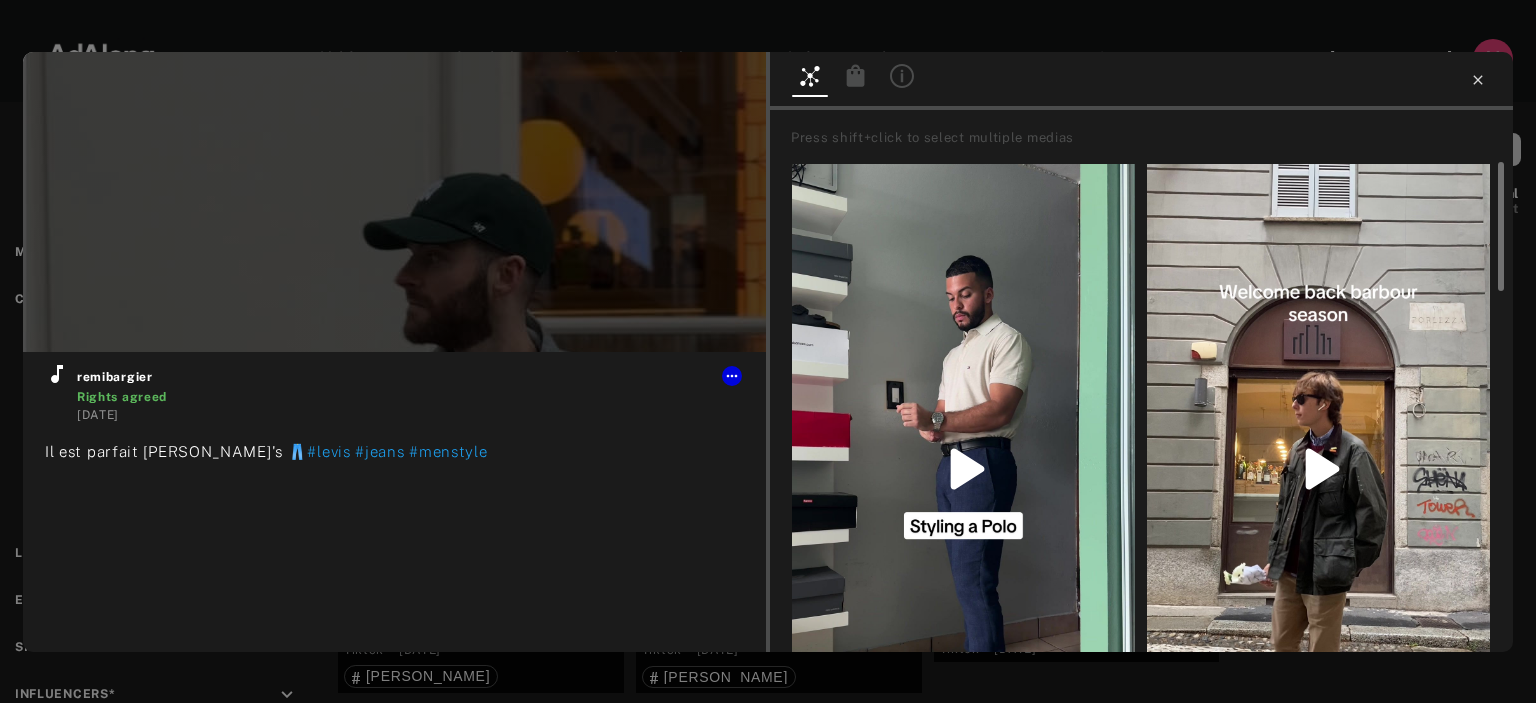 click 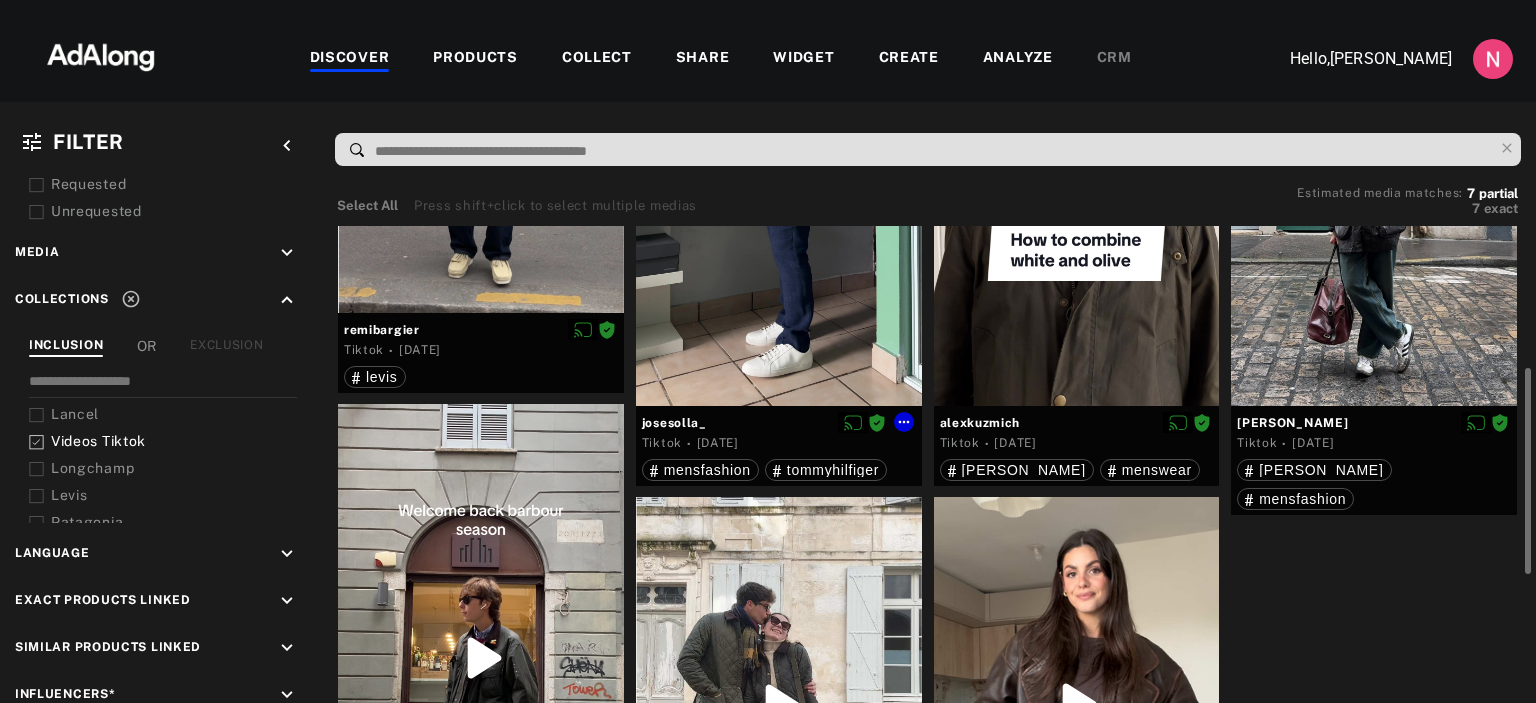 scroll, scrollTop: 30, scrollLeft: 0, axis: vertical 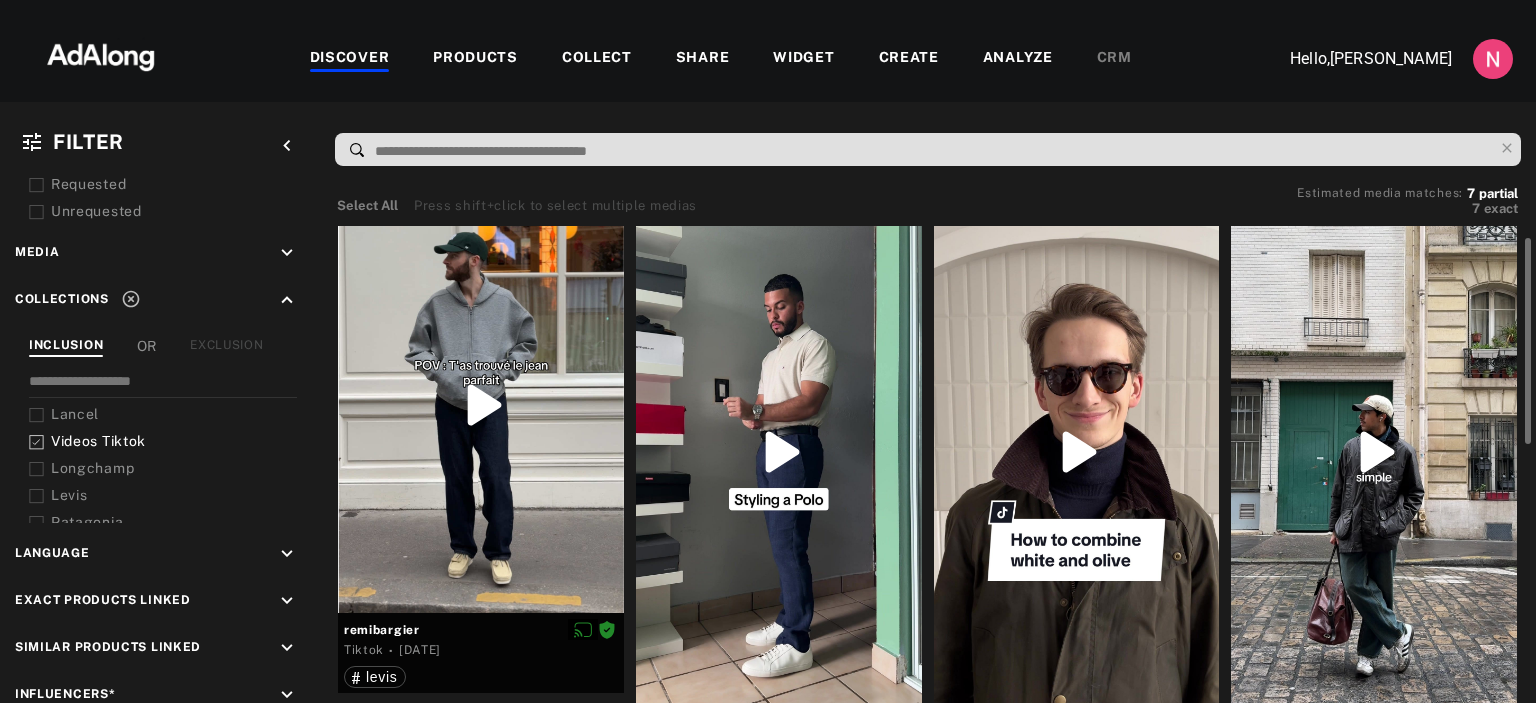 click at bounding box center [779, 452] 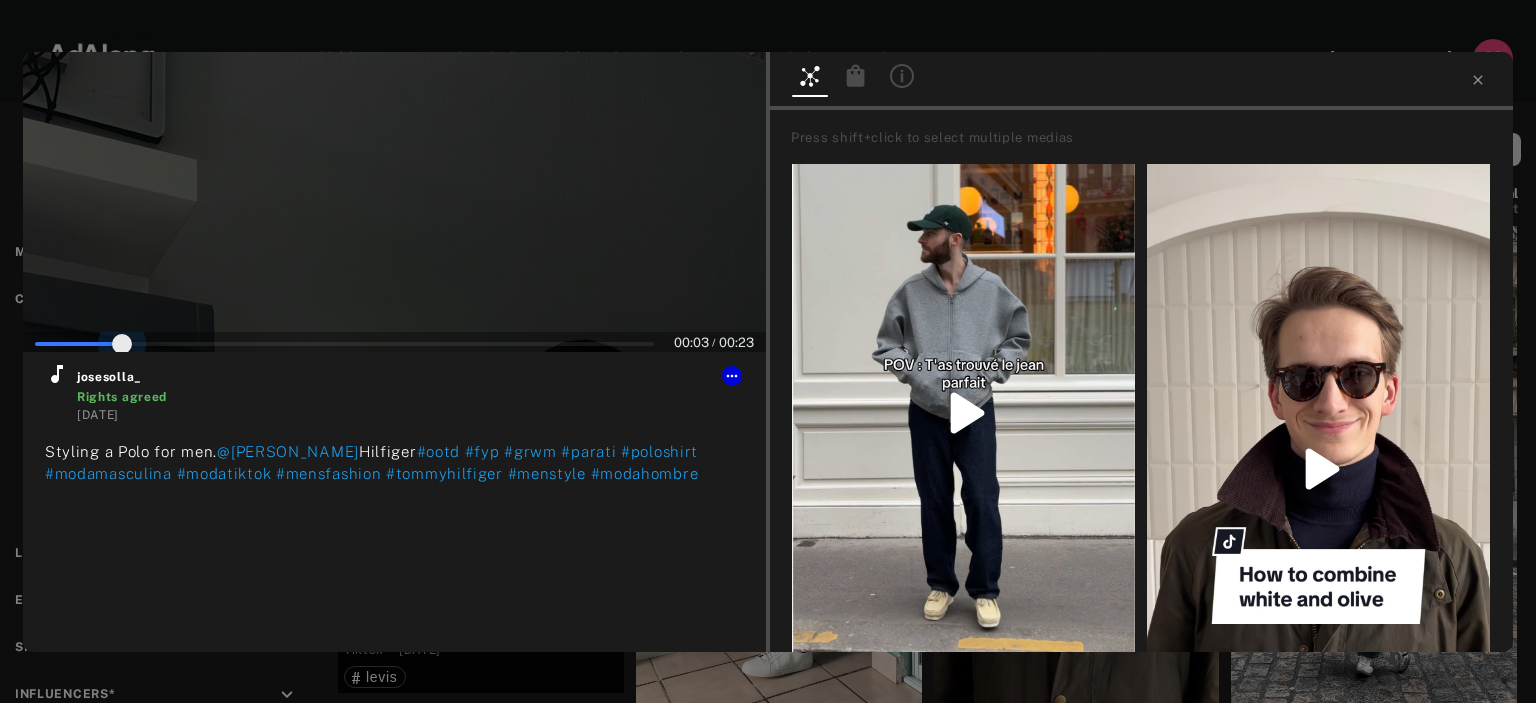scroll, scrollTop: 2, scrollLeft: 0, axis: vertical 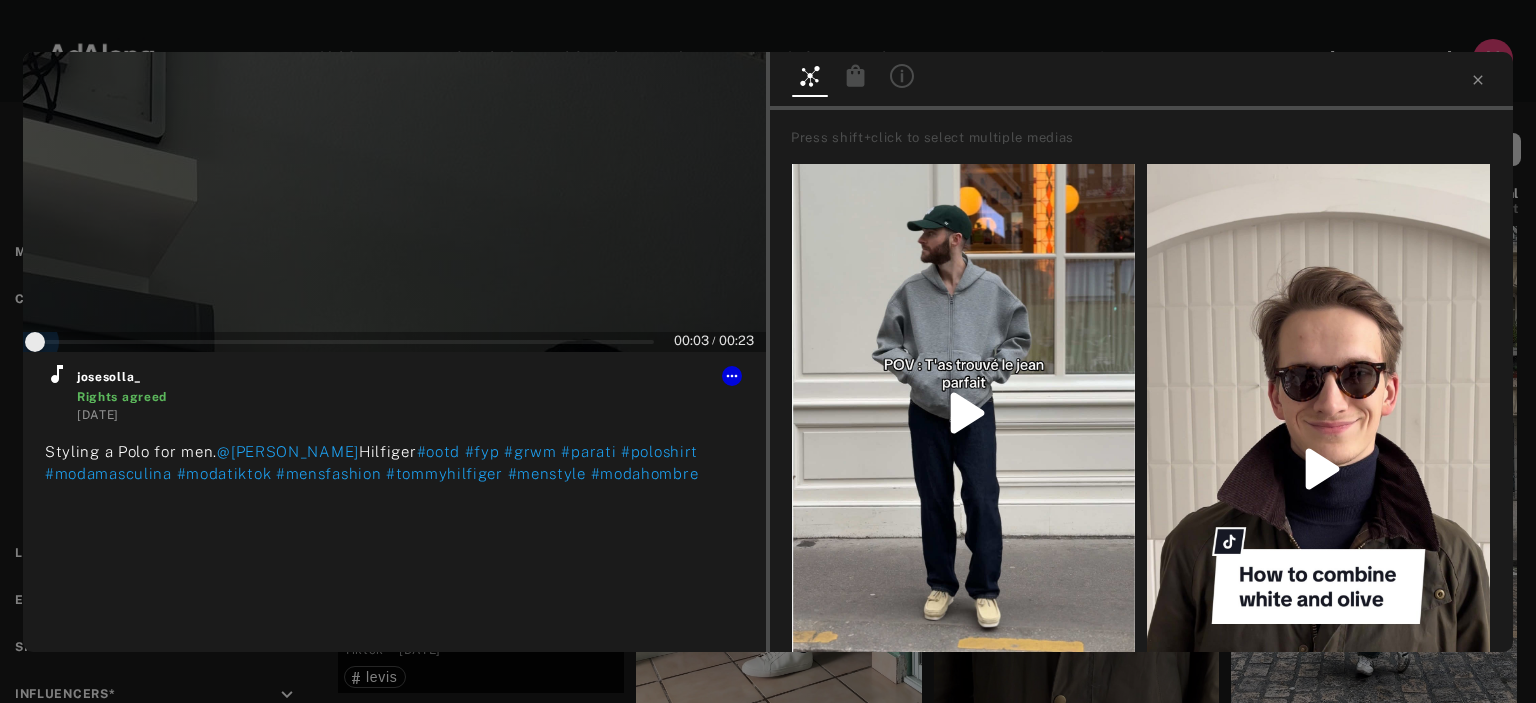 type on "*" 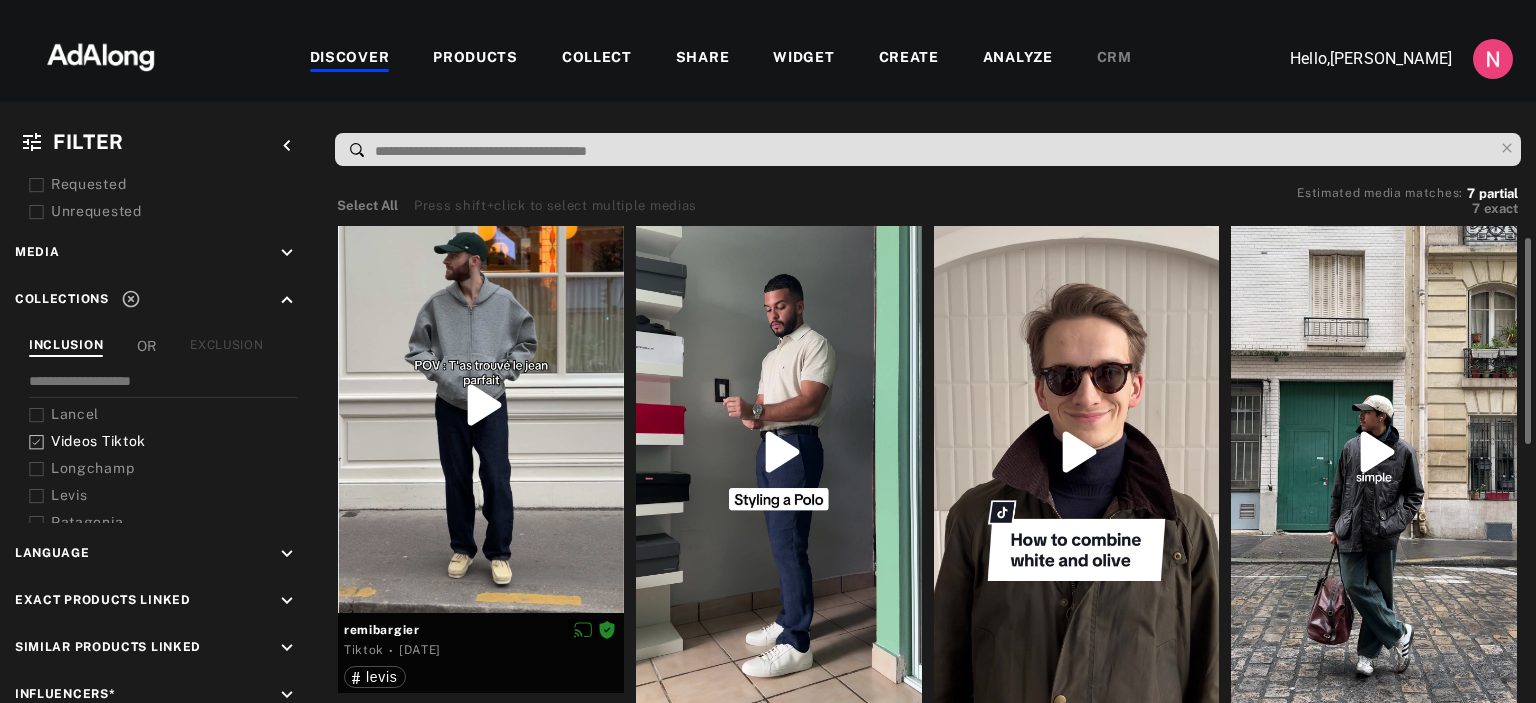 click at bounding box center (779, 452) 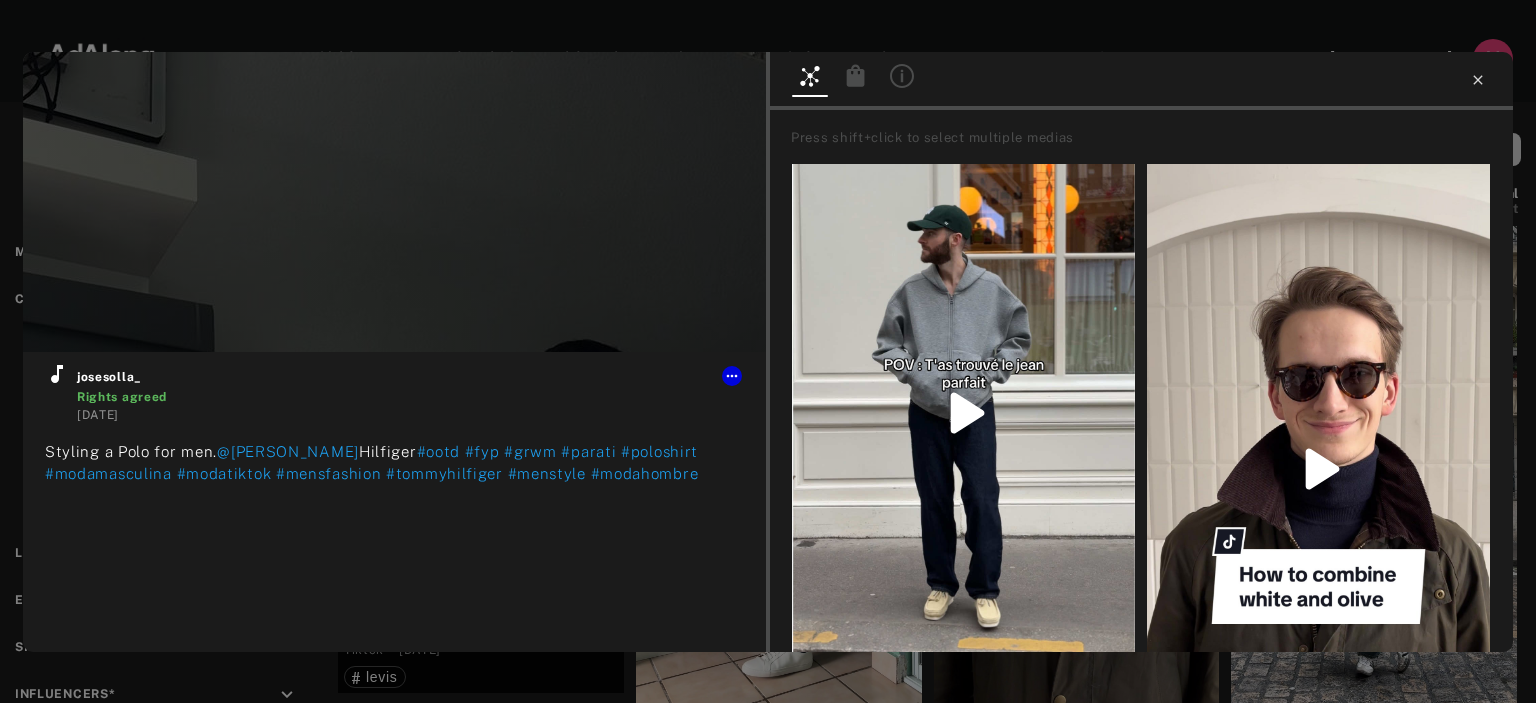 type on "**" 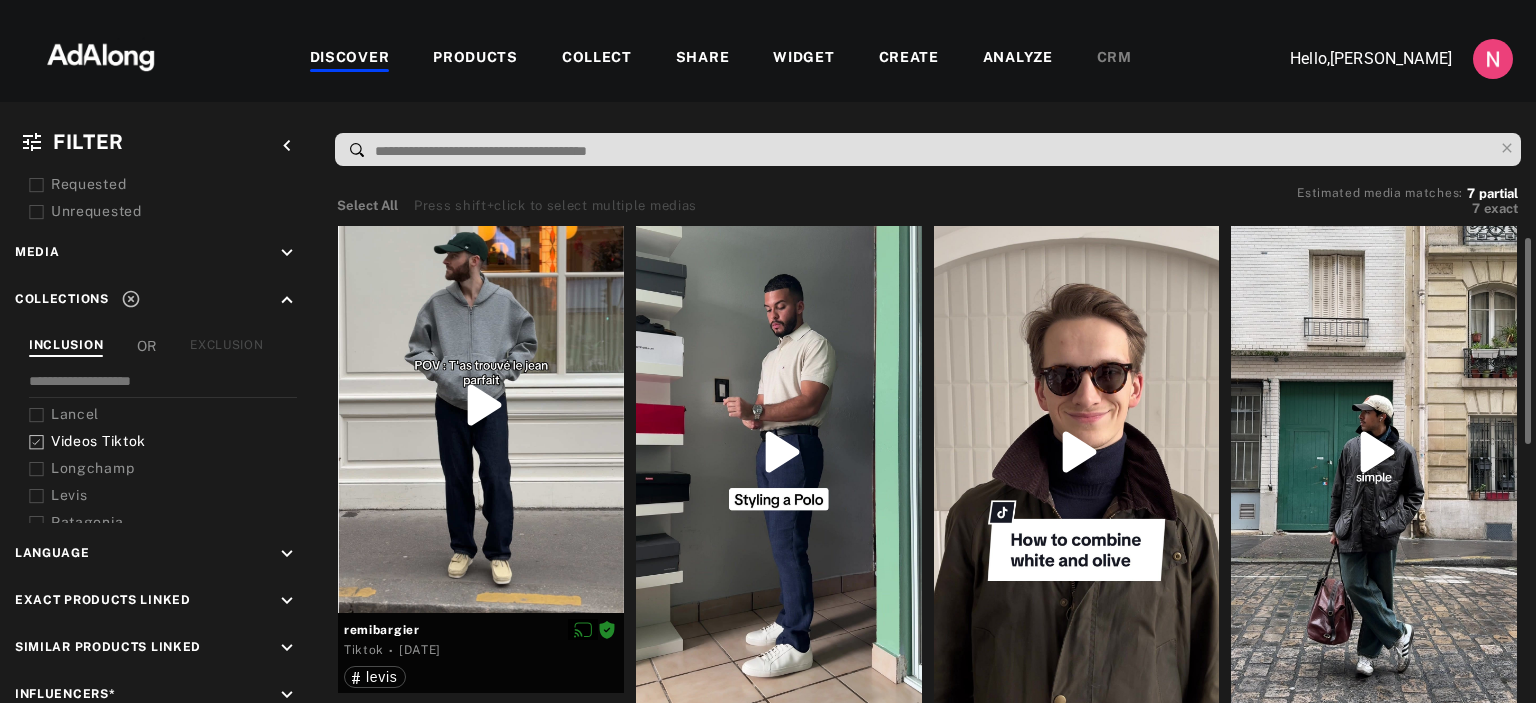 scroll, scrollTop: 0, scrollLeft: 0, axis: both 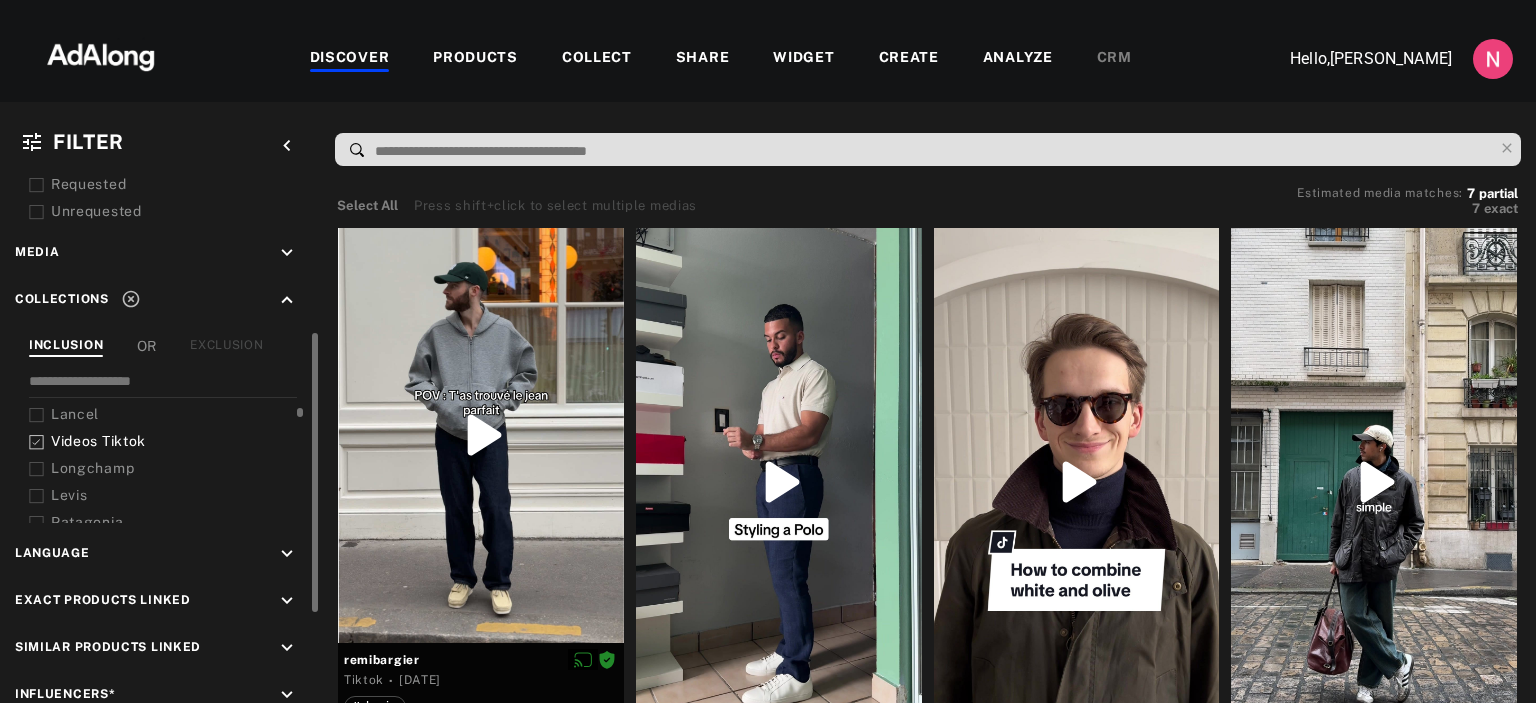 click on "Videos Tiktok" at bounding box center (98, 441) 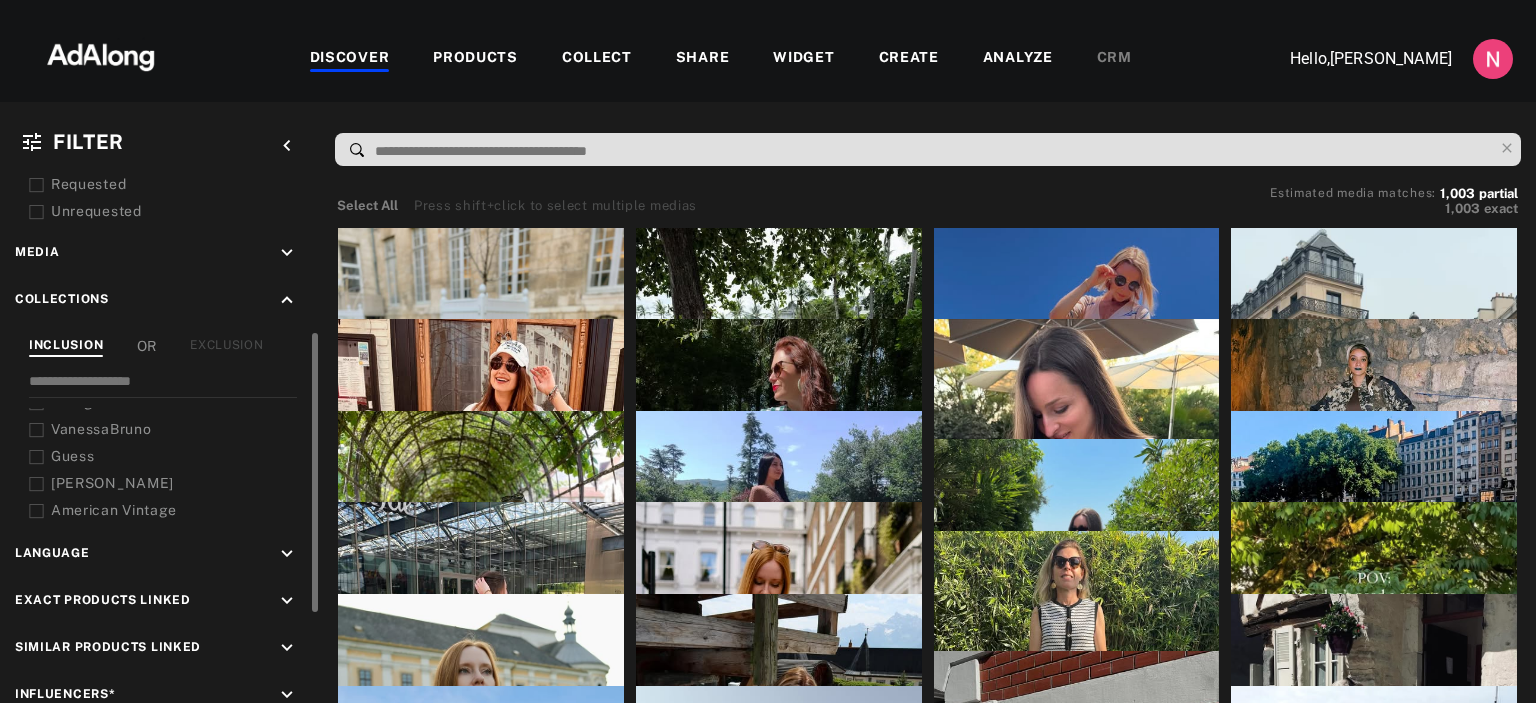 scroll, scrollTop: 244, scrollLeft: 0, axis: vertical 